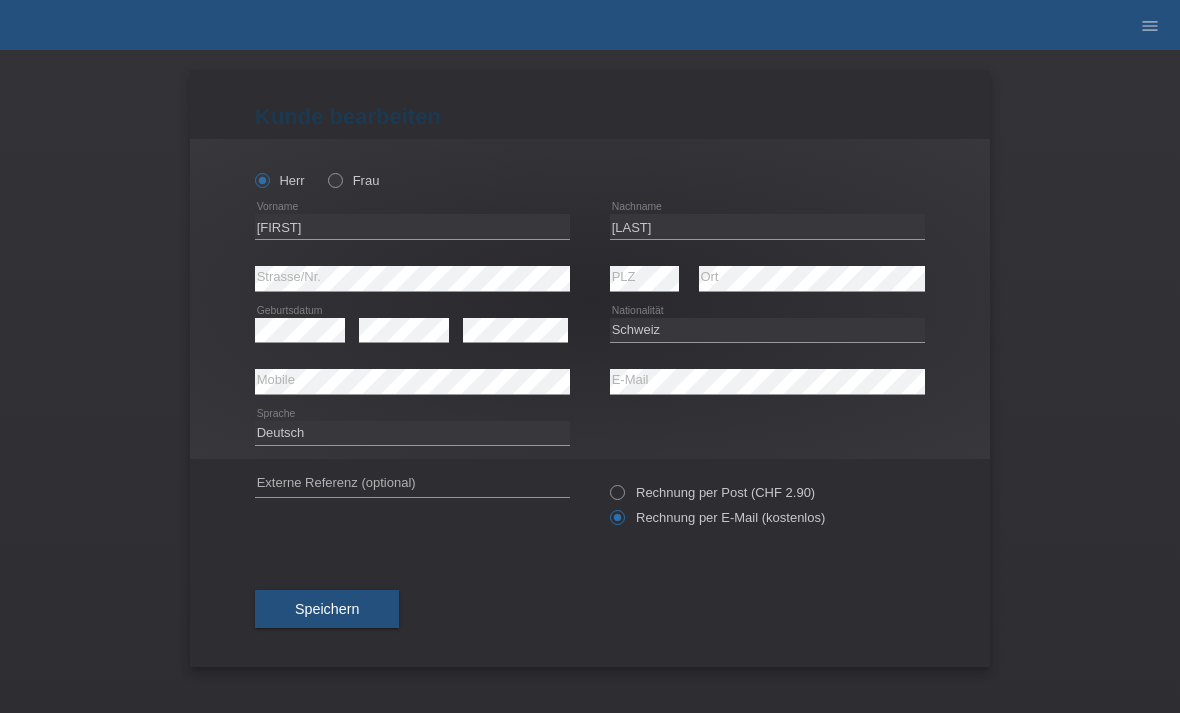 select on "CH" 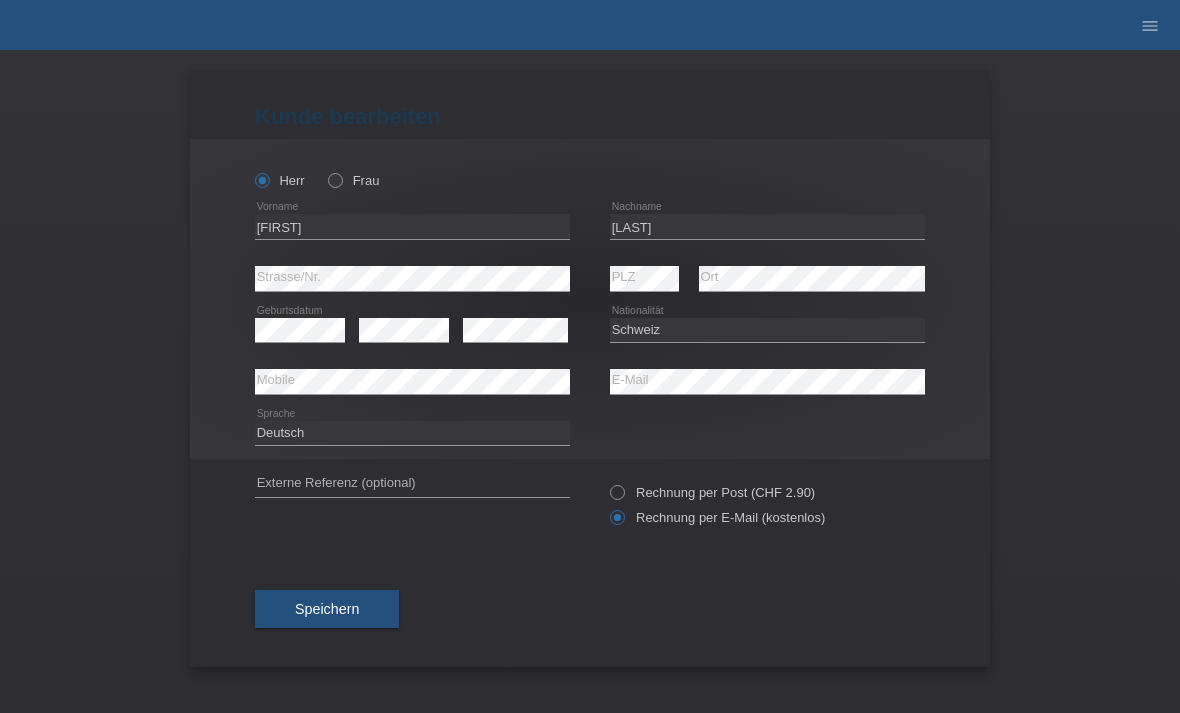 select on "CH" 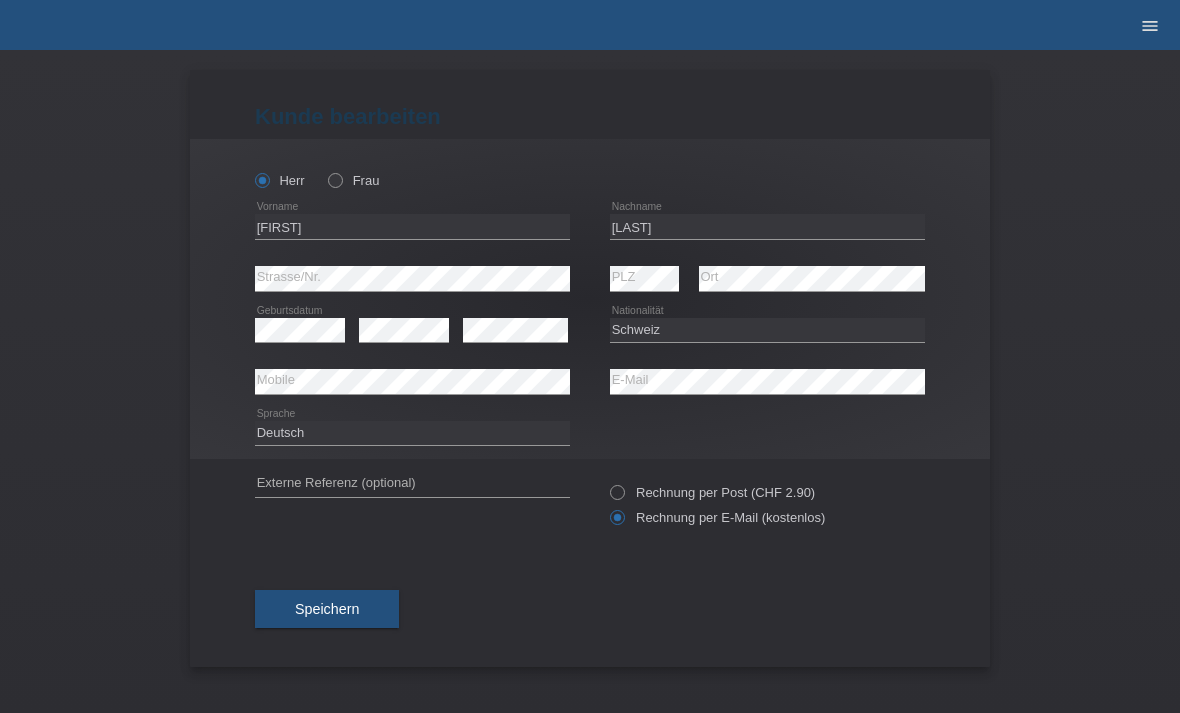 click on "menu" at bounding box center (1150, 25) 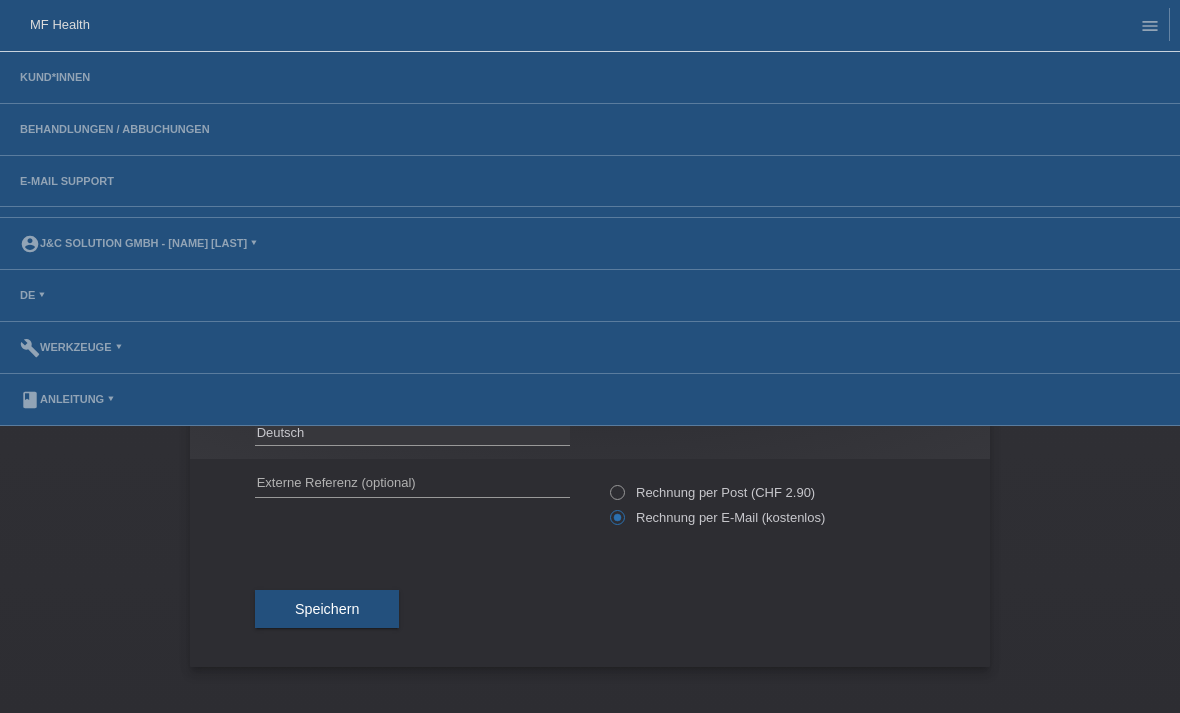 click on "MF Health" at bounding box center (585, 24) 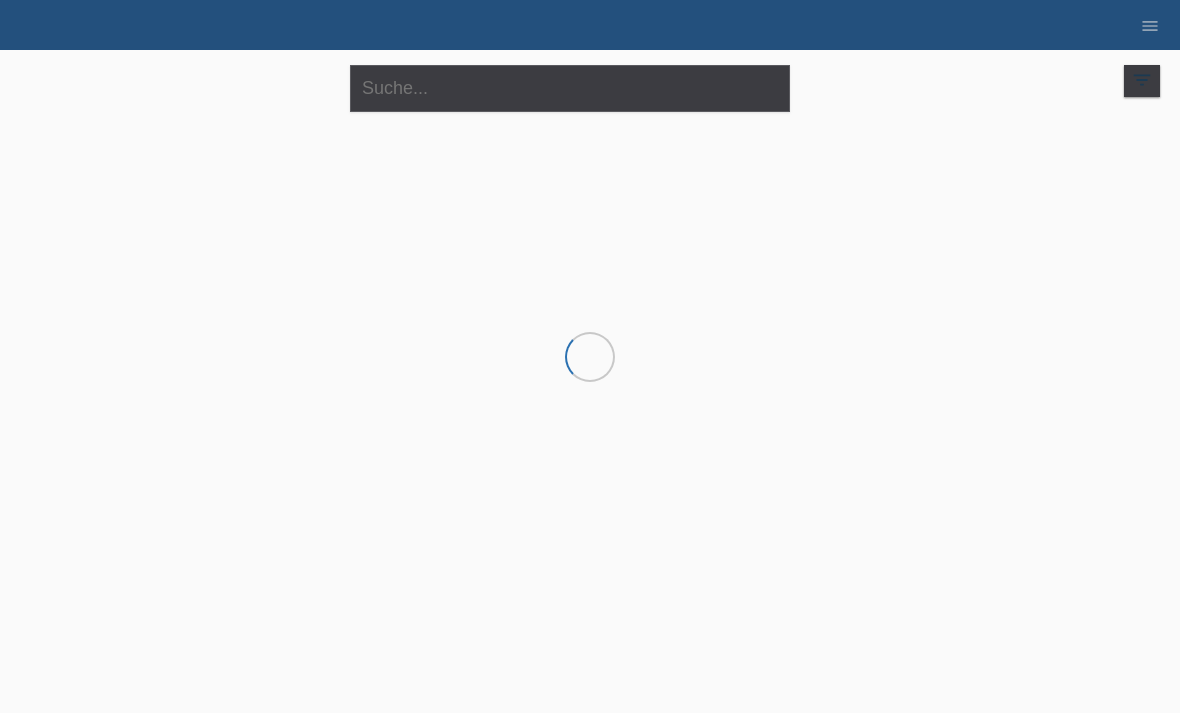 scroll, scrollTop: 0, scrollLeft: 0, axis: both 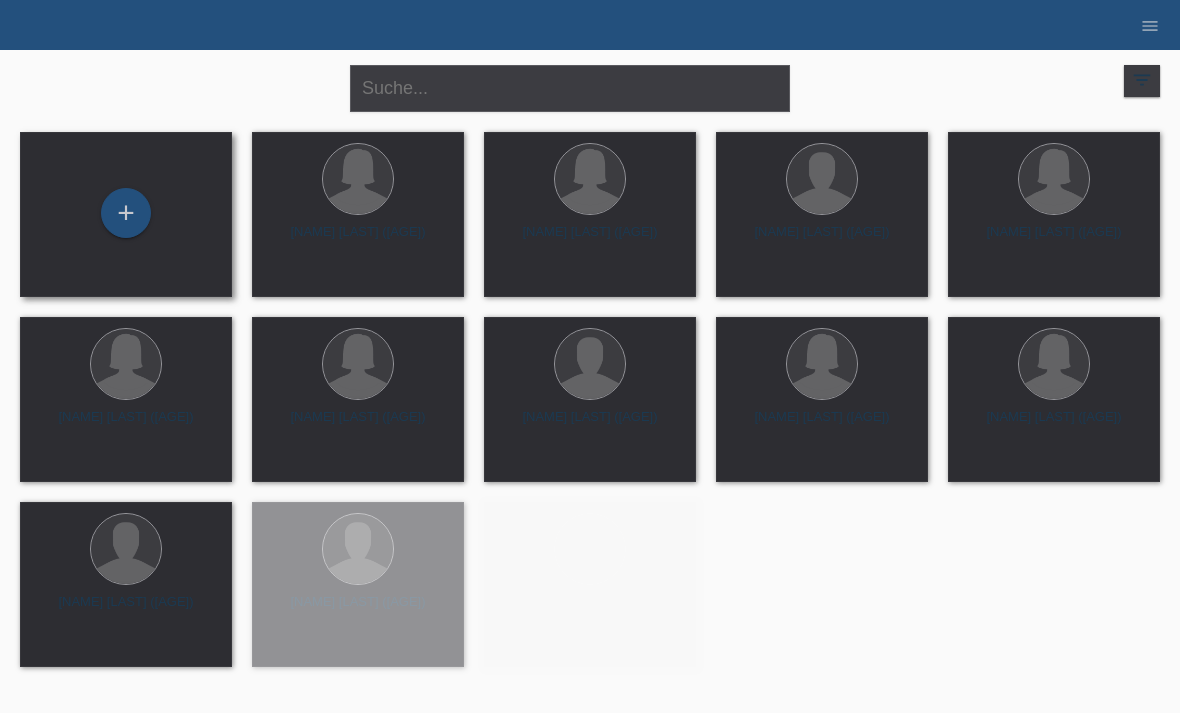 click on "+" at bounding box center [126, 214] 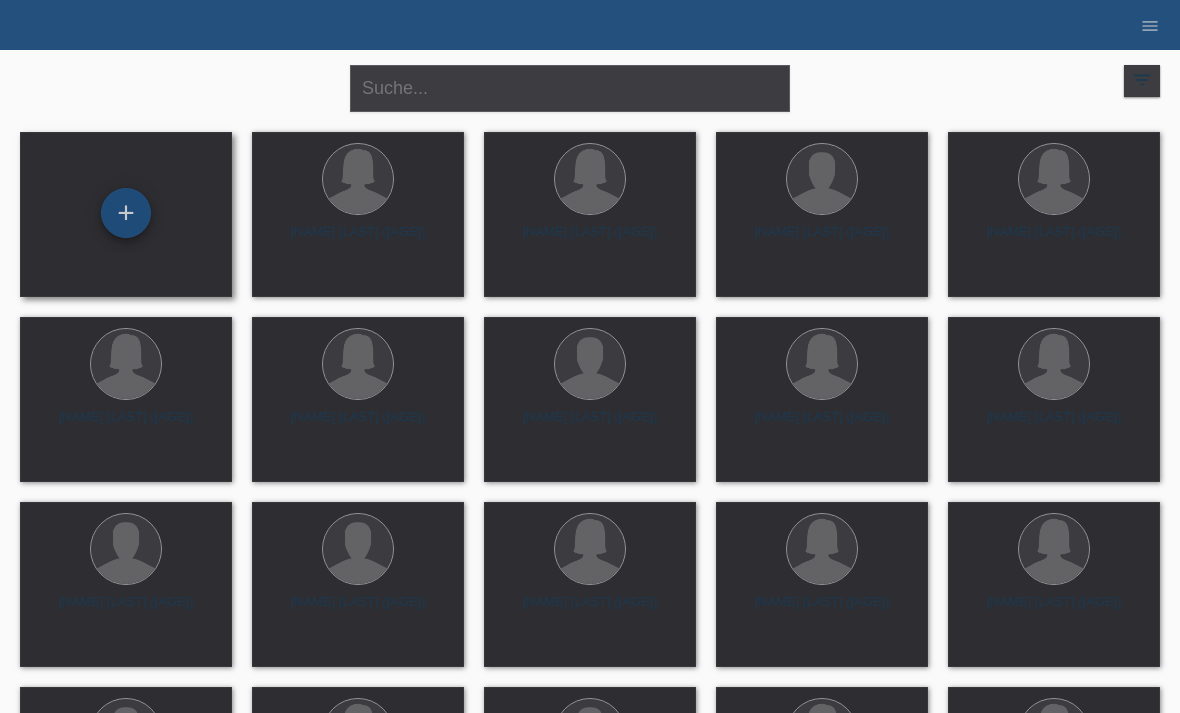 click on "+" at bounding box center [126, 213] 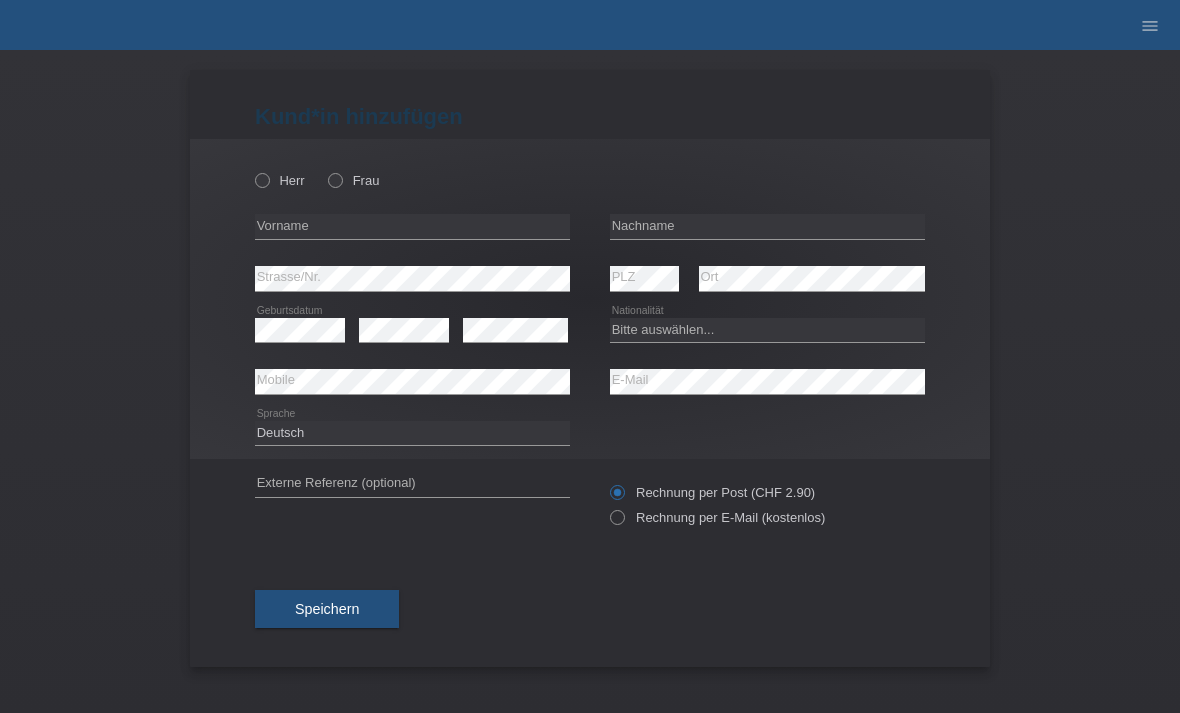 scroll, scrollTop: 0, scrollLeft: 0, axis: both 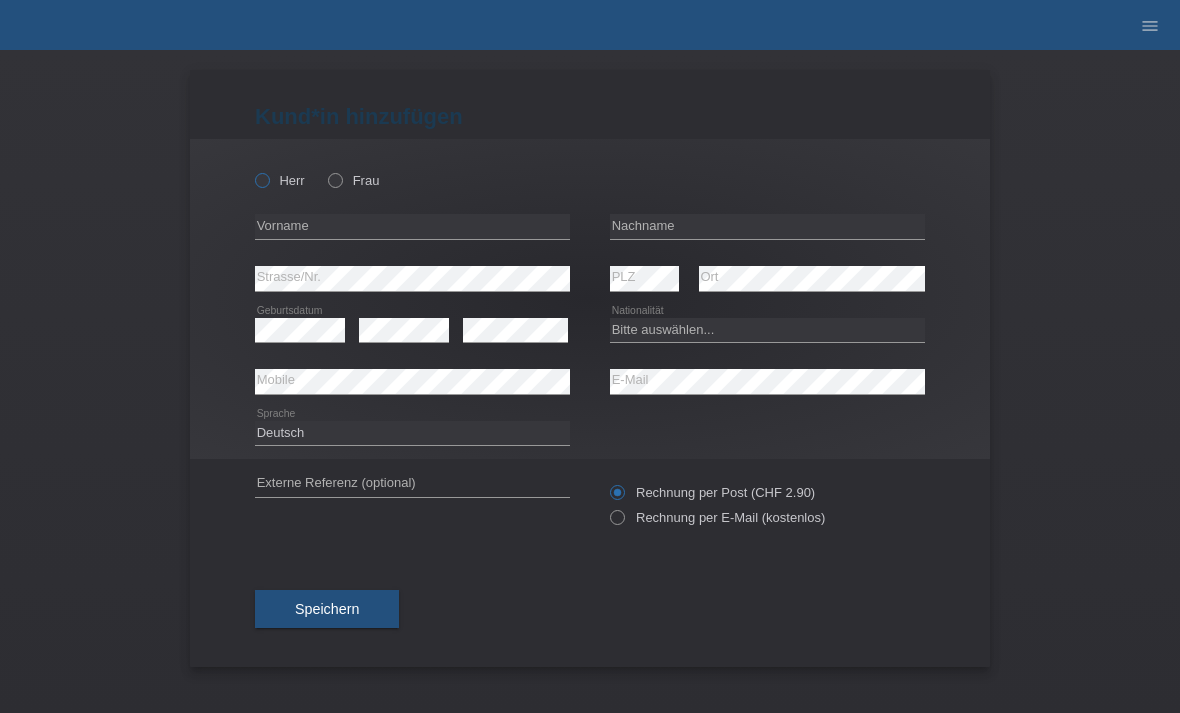 click on "Herr" at bounding box center [261, 179] 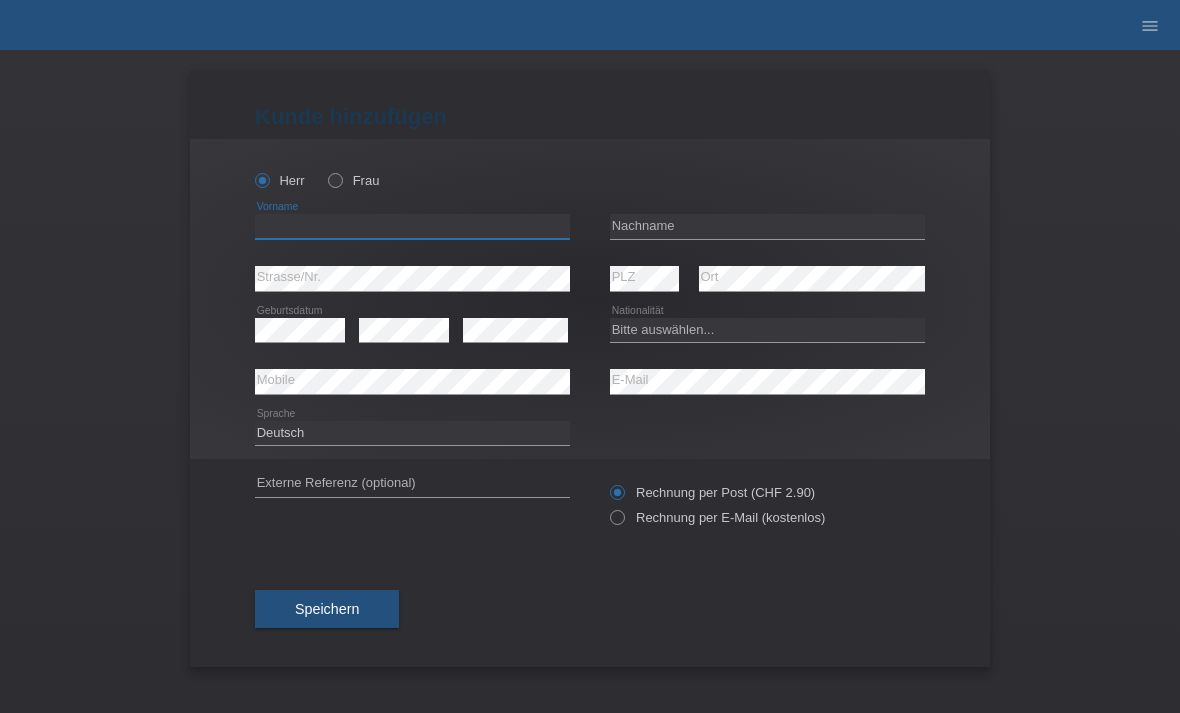 click at bounding box center [412, 226] 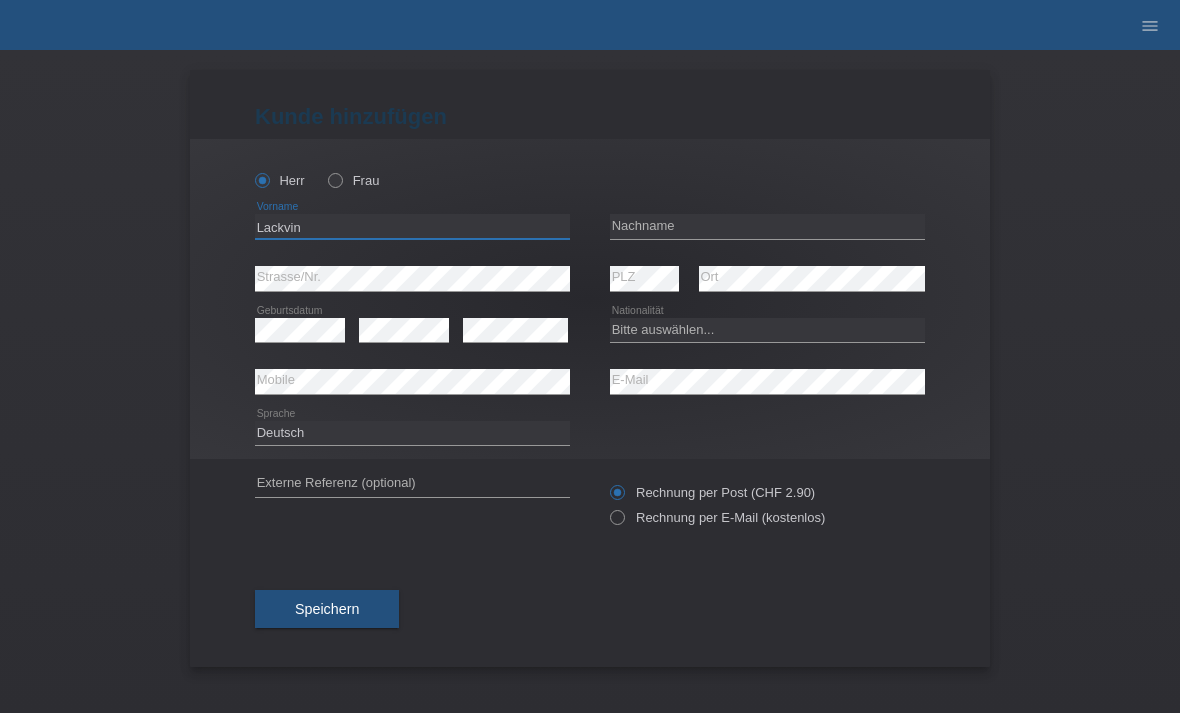 type on "Lackvin" 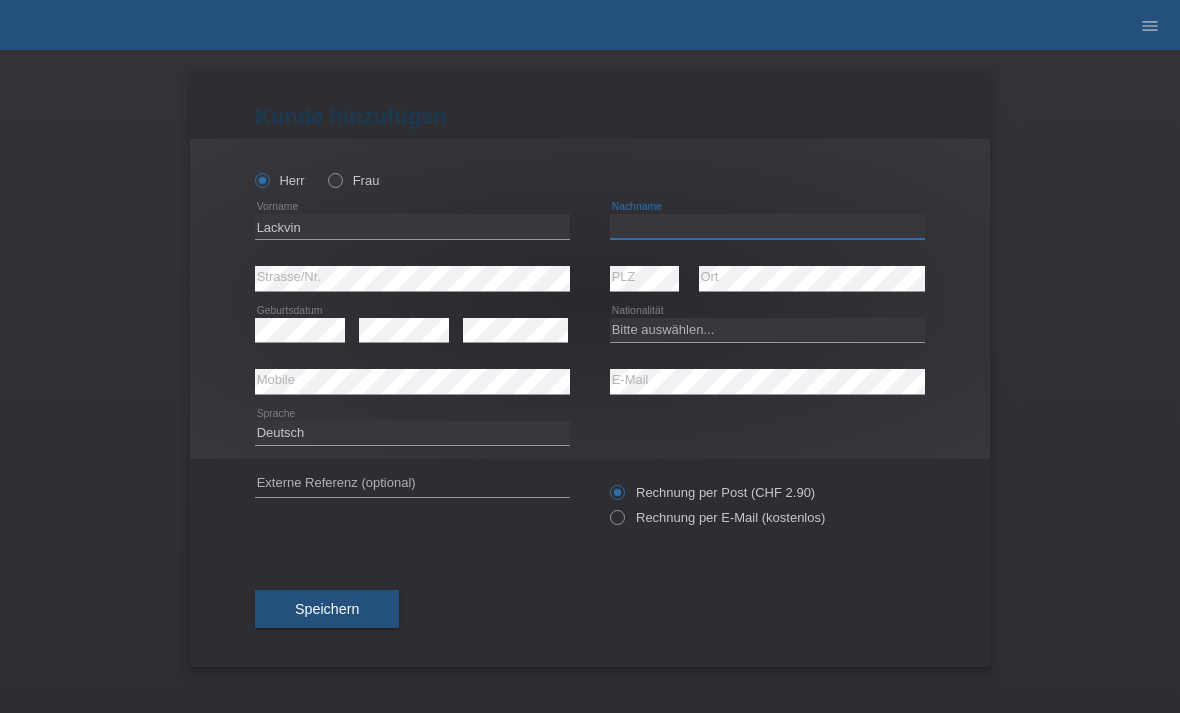 click at bounding box center (767, 226) 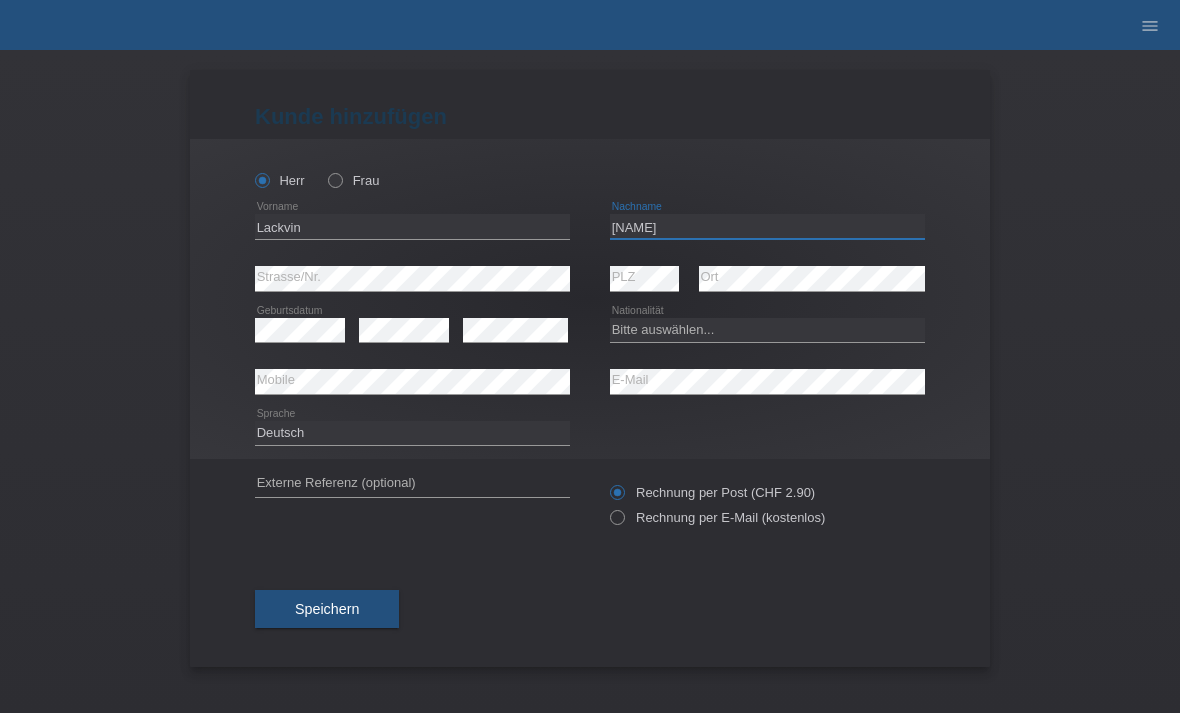 type on "Rajakumar" 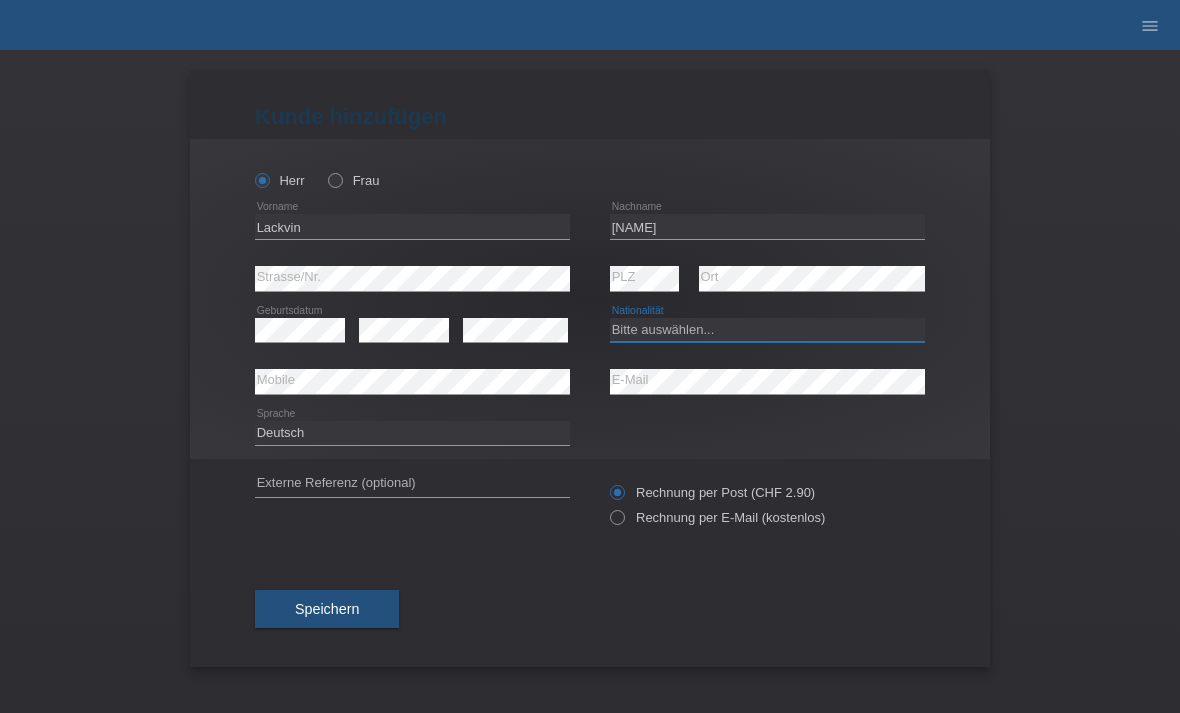 click on "Bitte auswählen...
Schweiz
Deutschland
Liechtenstein
Österreich
------------
Afghanistan
Ägypten
Åland
Albanien
Algerien" at bounding box center (767, 330) 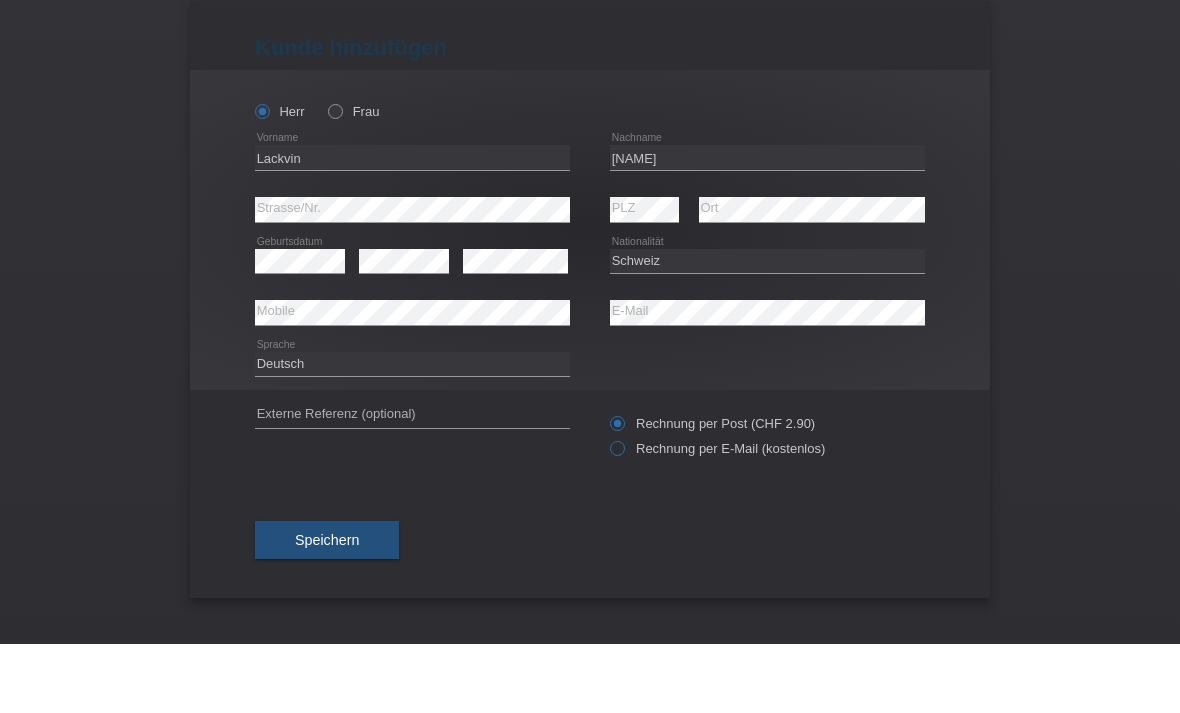 click at bounding box center (607, 507) 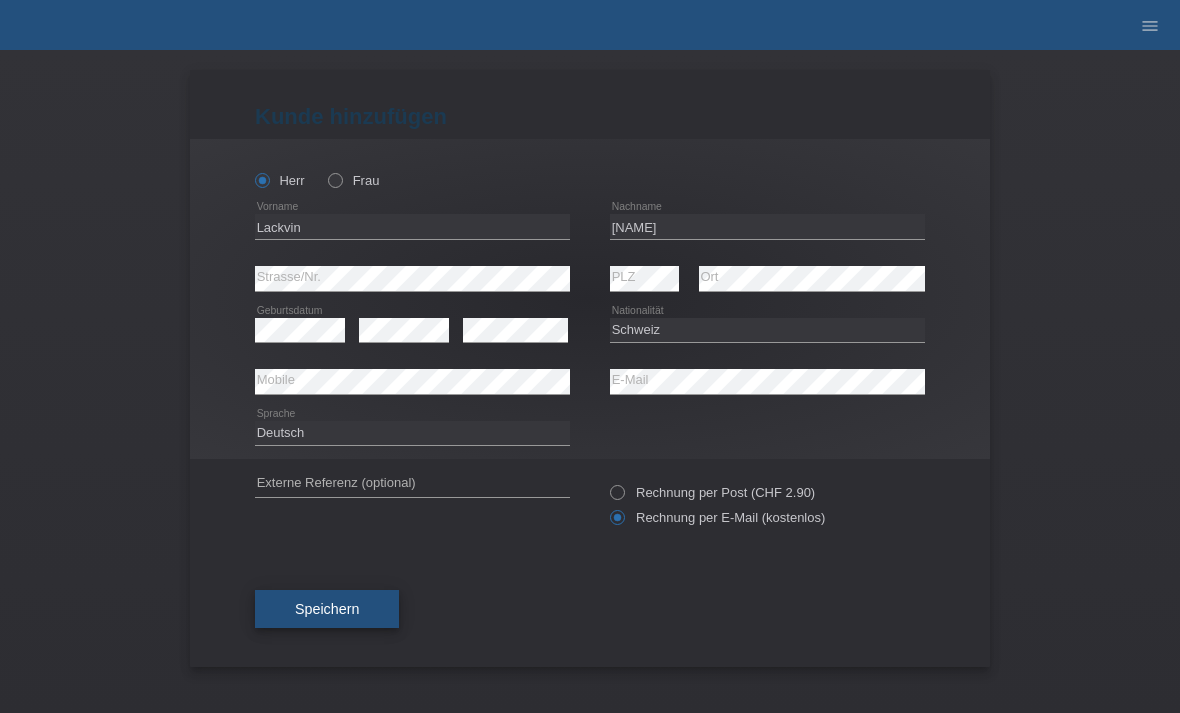 click on "Speichern" at bounding box center [327, 609] 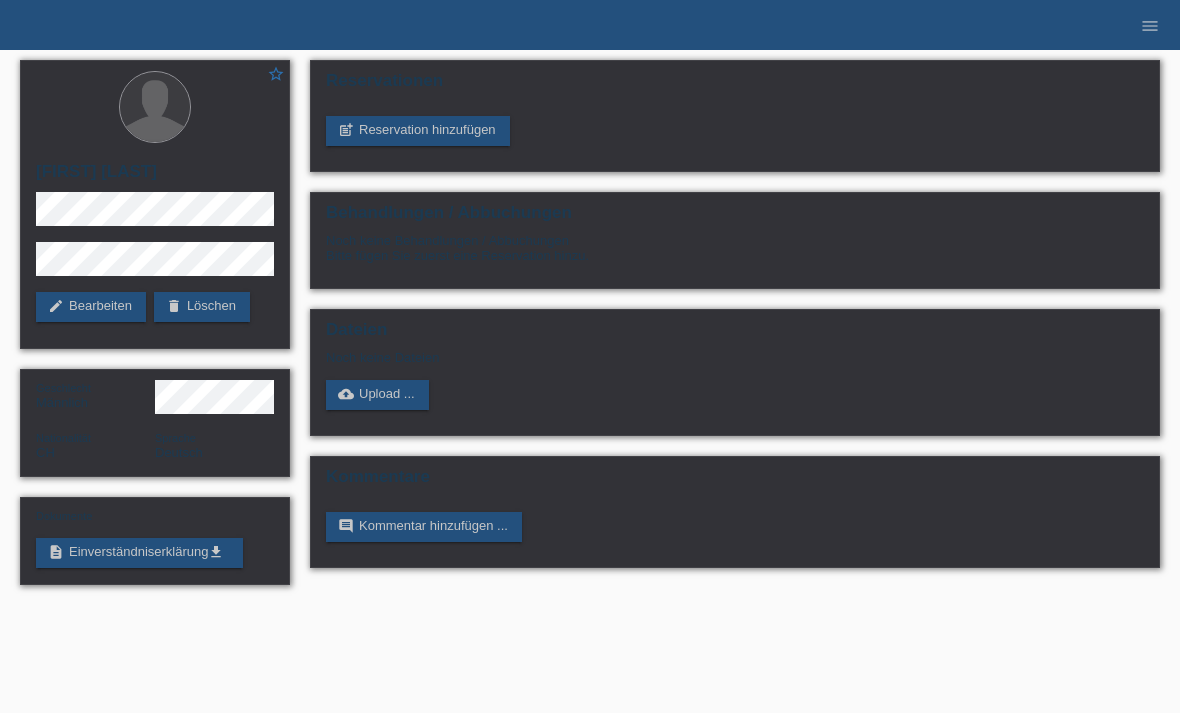 scroll, scrollTop: 0, scrollLeft: 0, axis: both 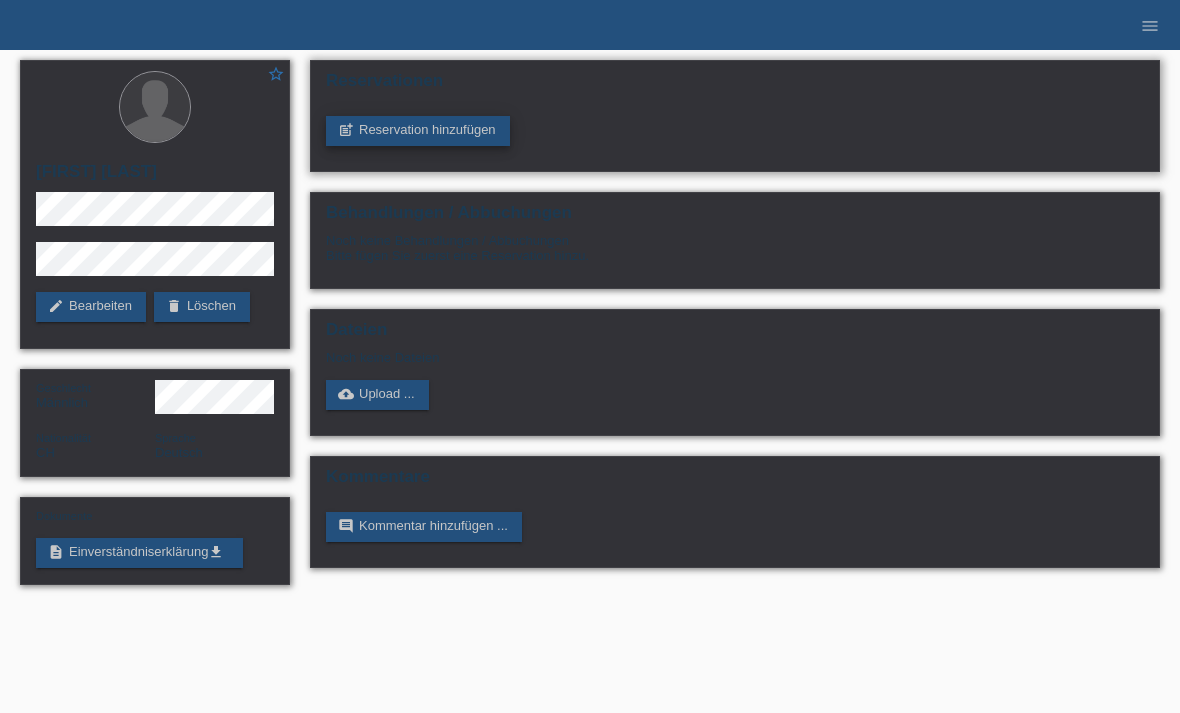 click on "post_add  Reservation hinzufügen" at bounding box center [418, 131] 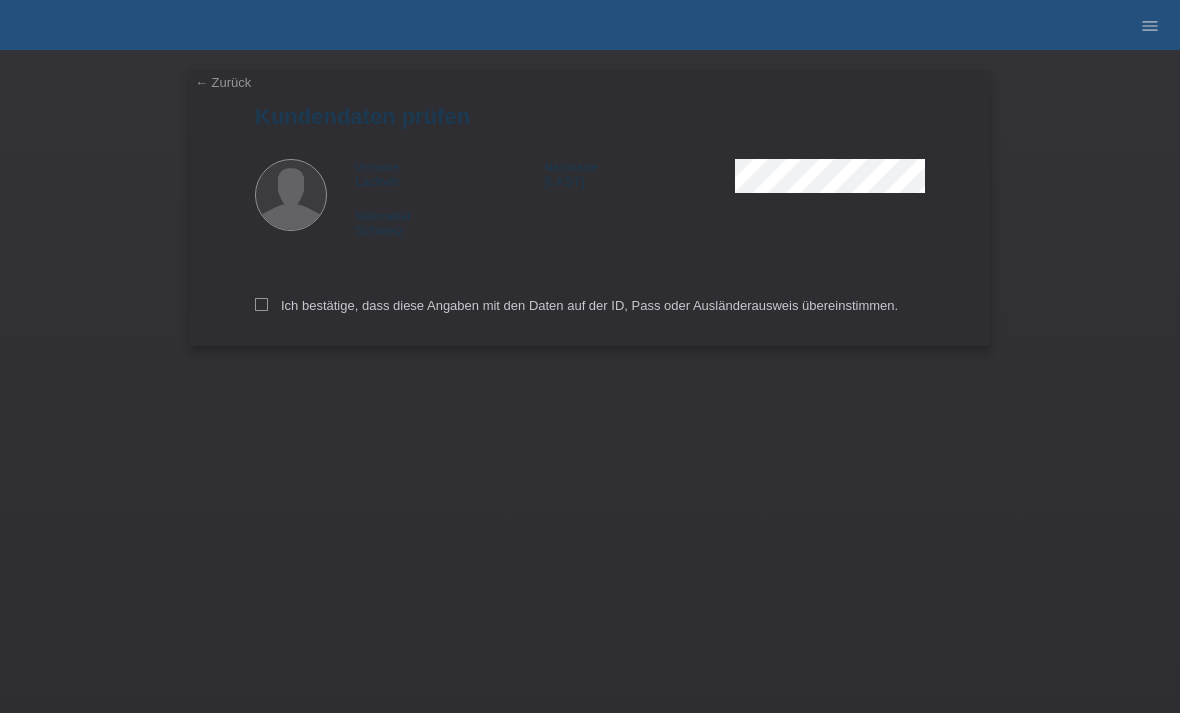 scroll, scrollTop: 0, scrollLeft: 0, axis: both 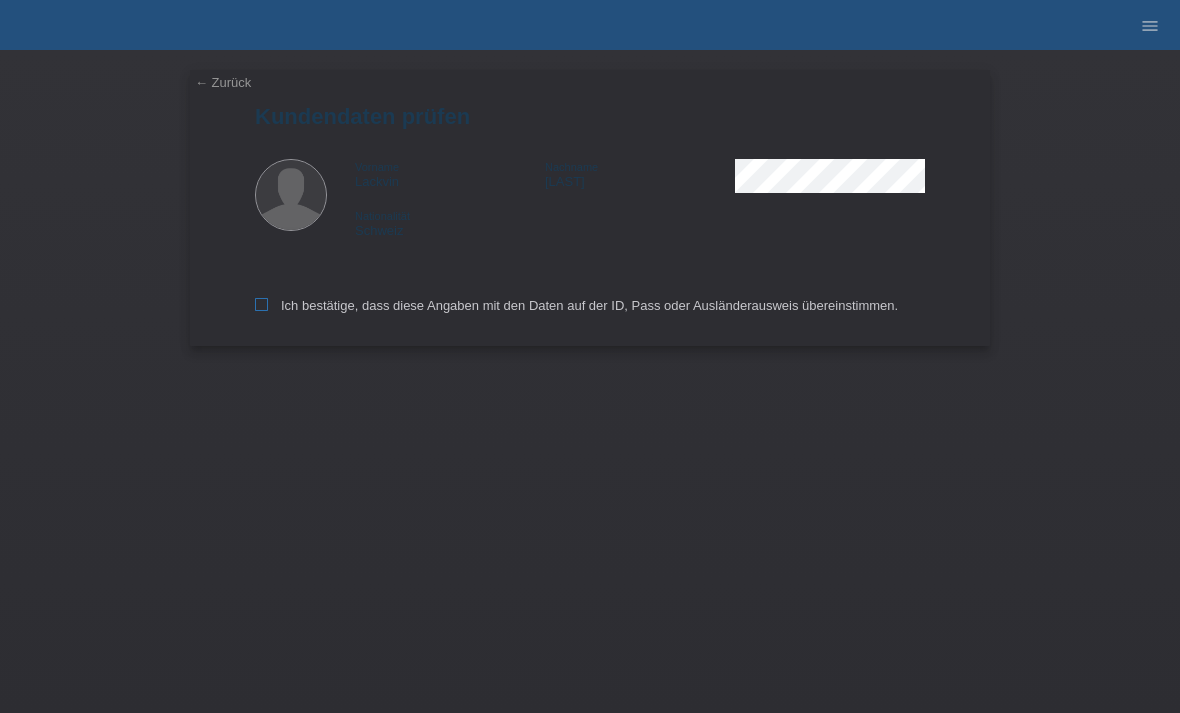 click on "Ich bestätige, dass diese Angaben mit den Daten auf der ID, Pass oder Ausländerausweis übereinstimmen." at bounding box center (261, 304) 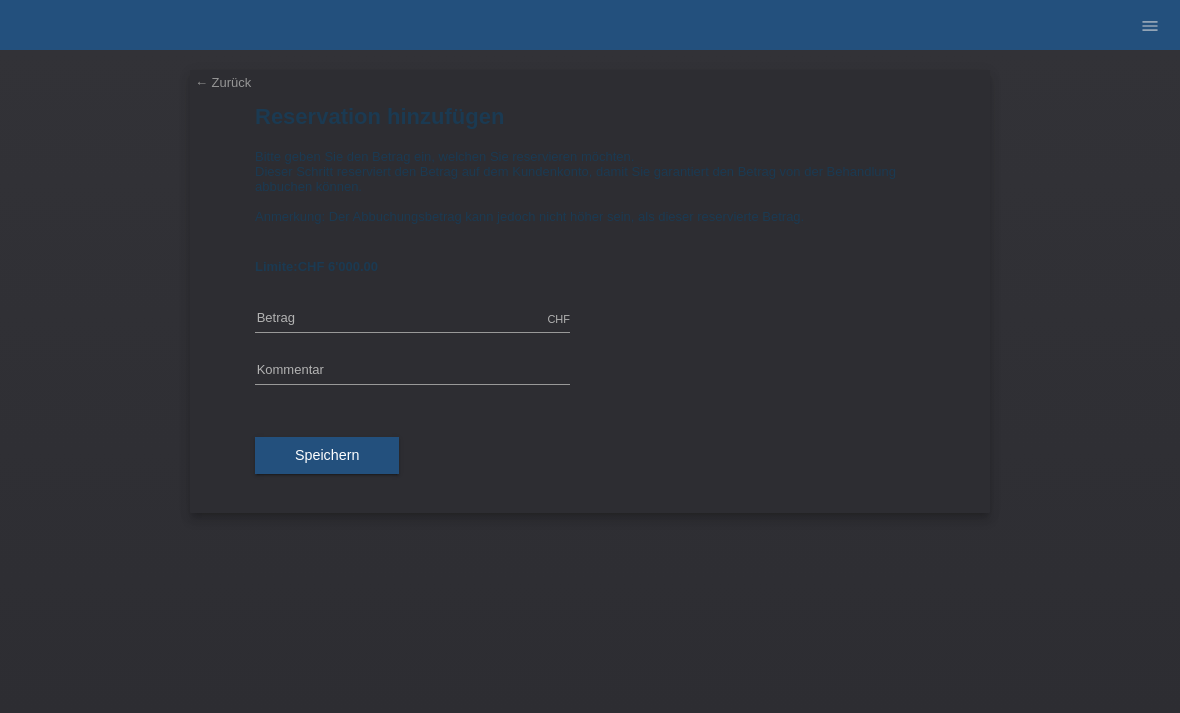 scroll, scrollTop: 0, scrollLeft: 0, axis: both 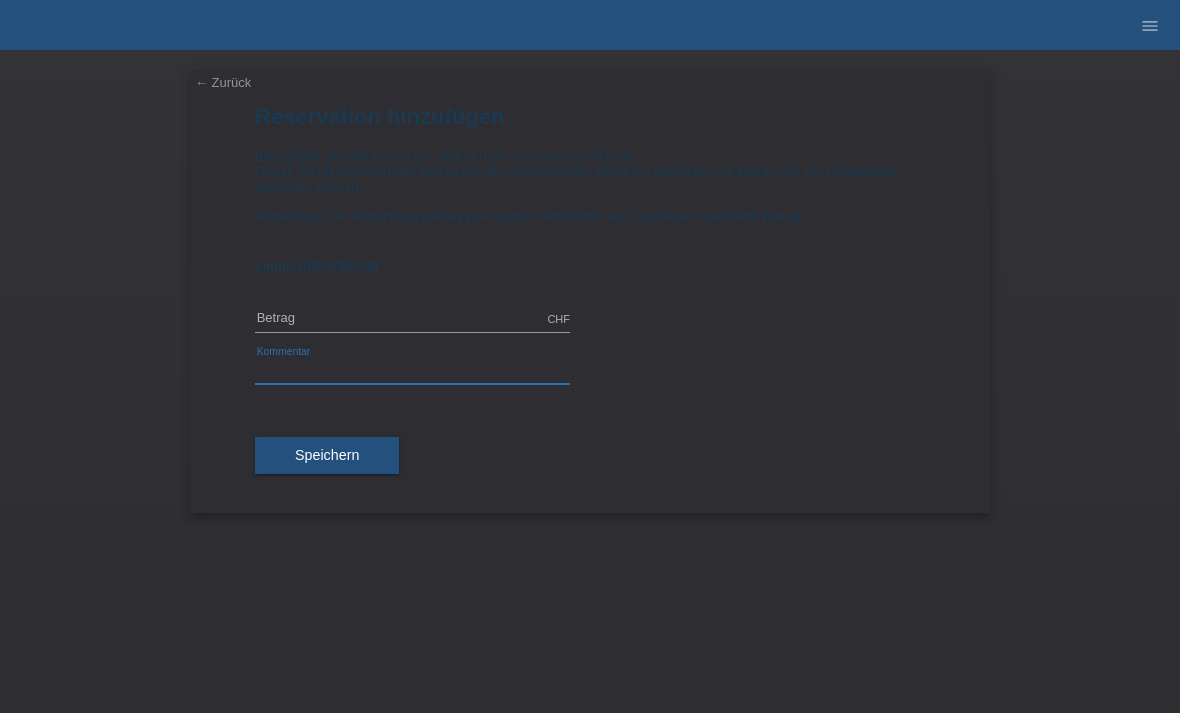 click at bounding box center (412, 371) 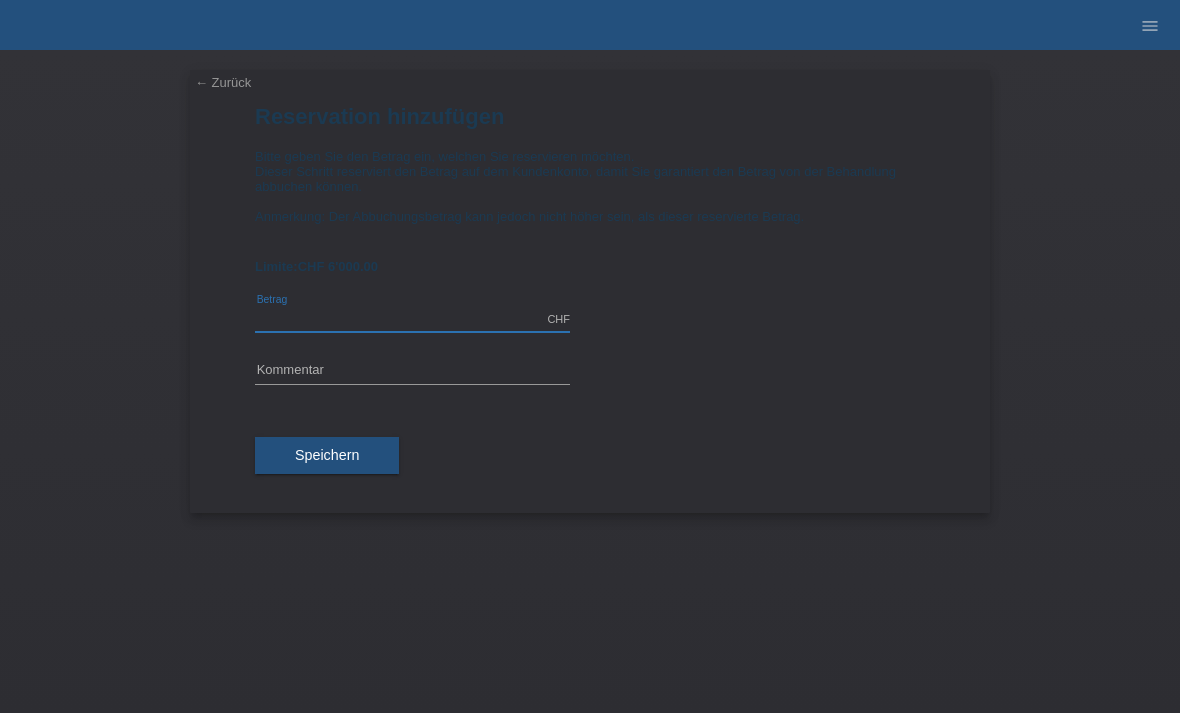 click at bounding box center (412, 319) 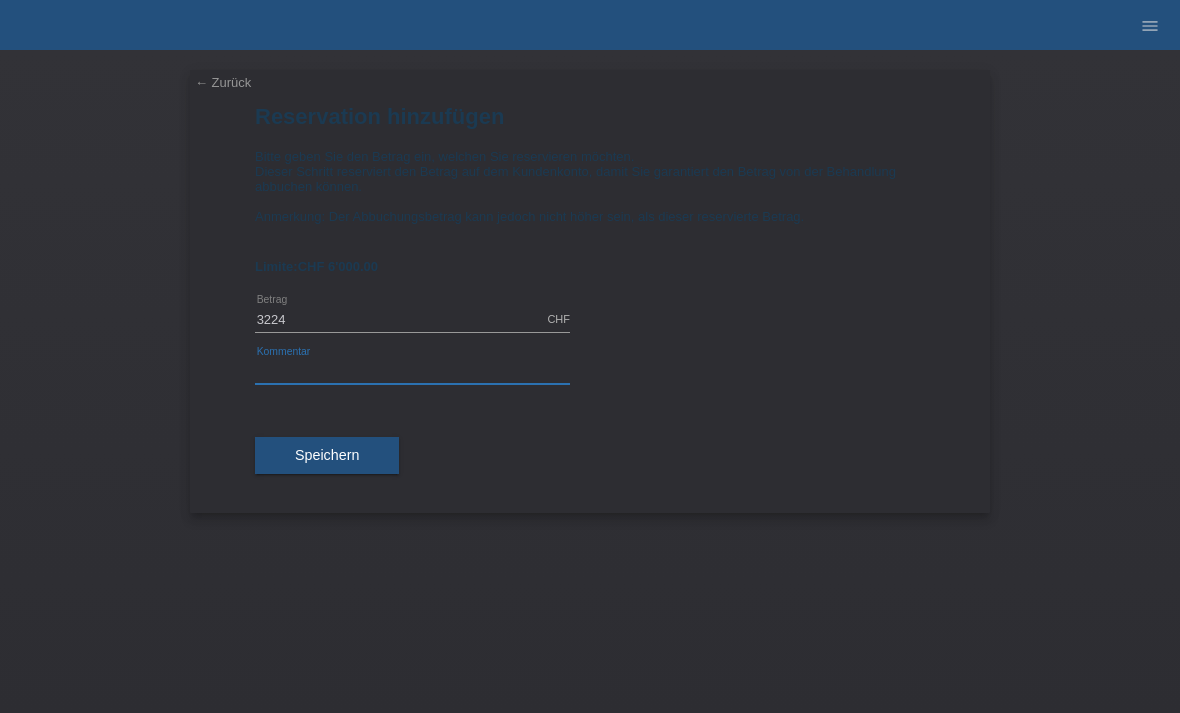 click at bounding box center (412, 371) 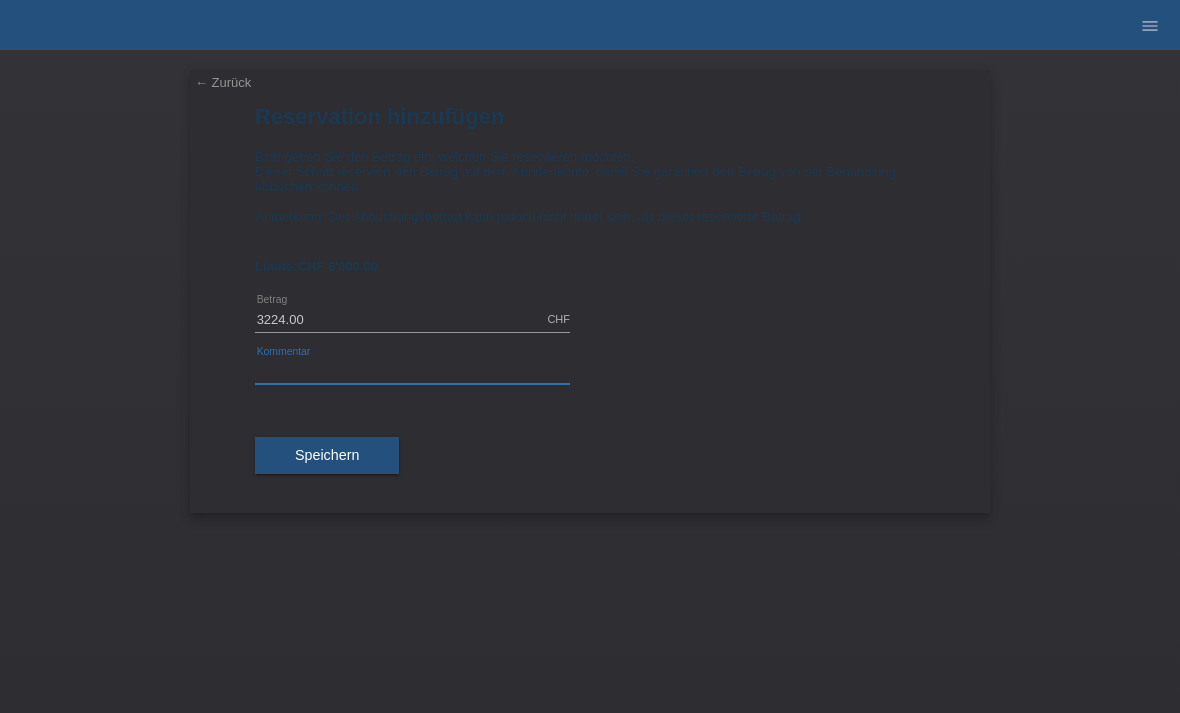 type on "1" 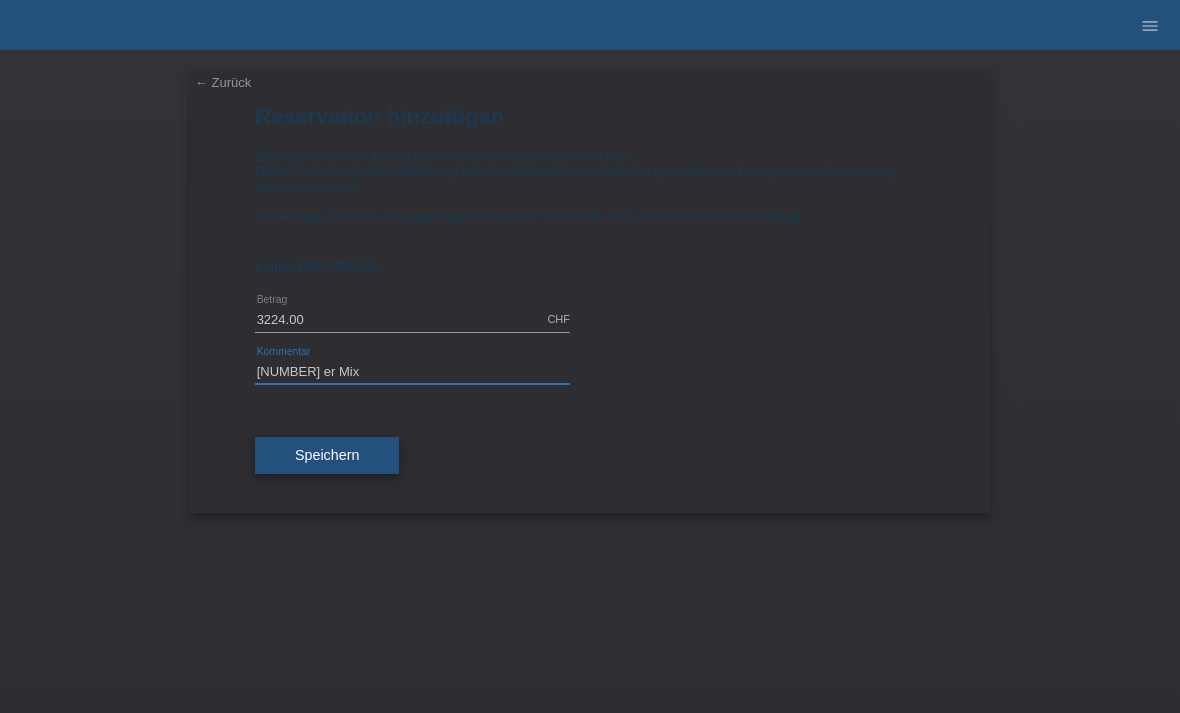 type on "20 er Mix" 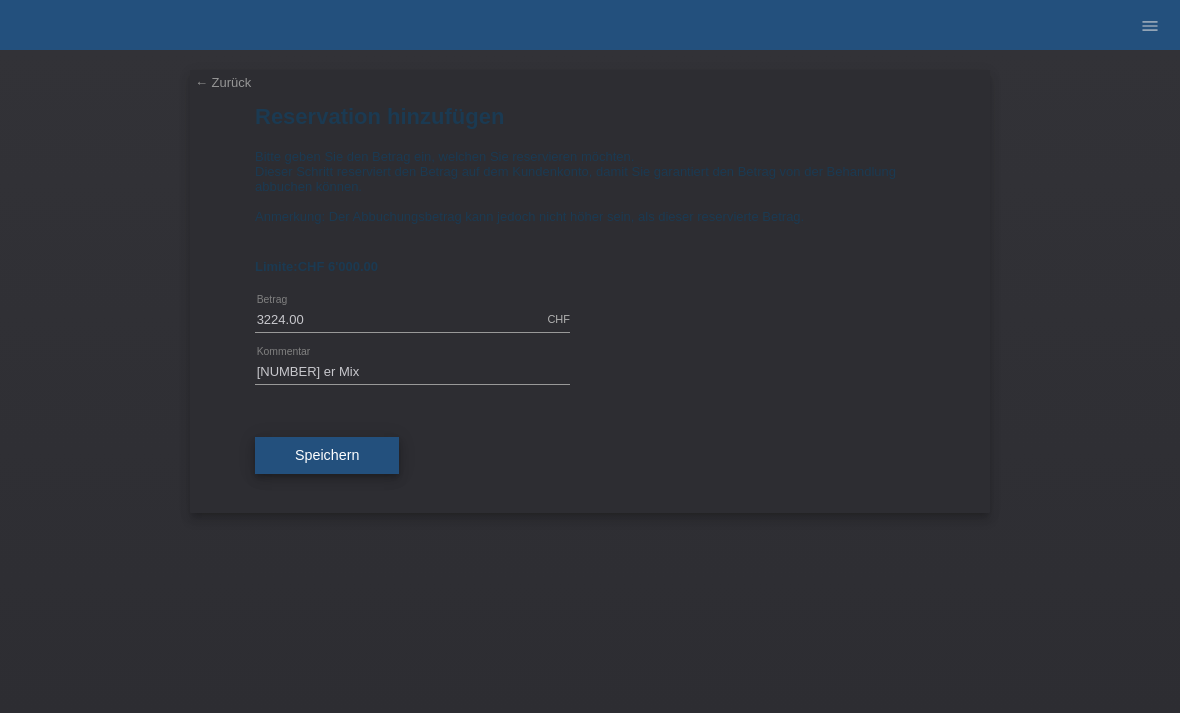 click on "Speichern" at bounding box center (327, 455) 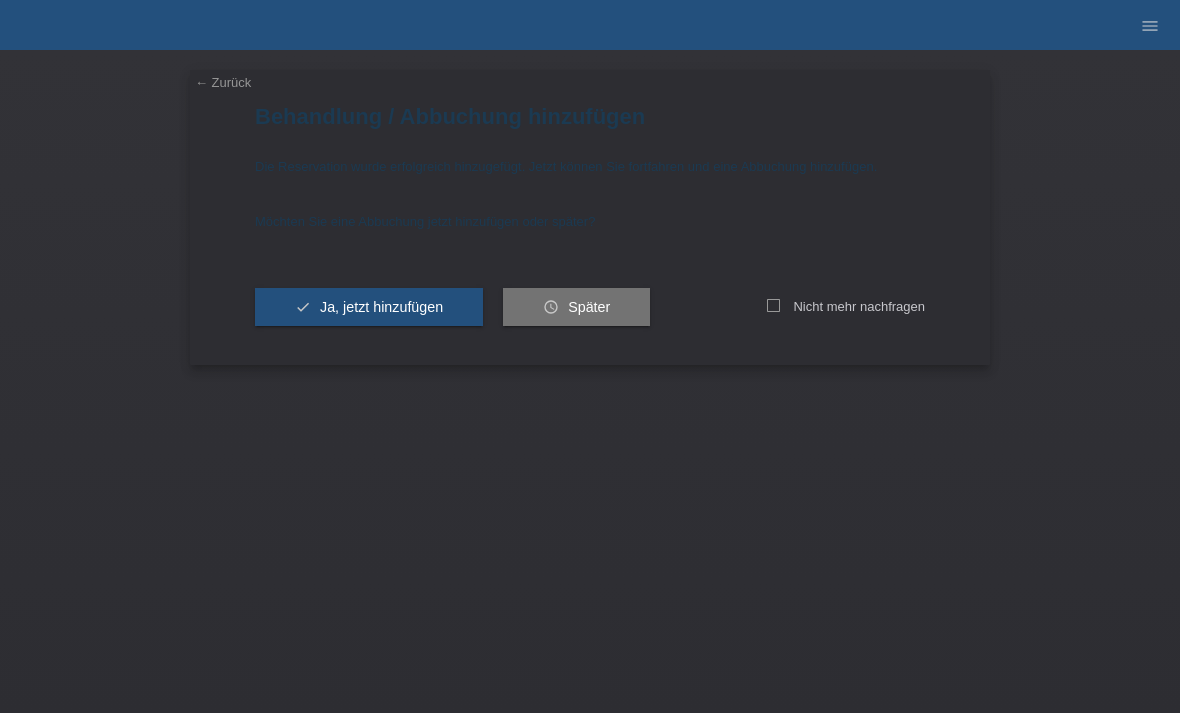 scroll, scrollTop: 0, scrollLeft: 0, axis: both 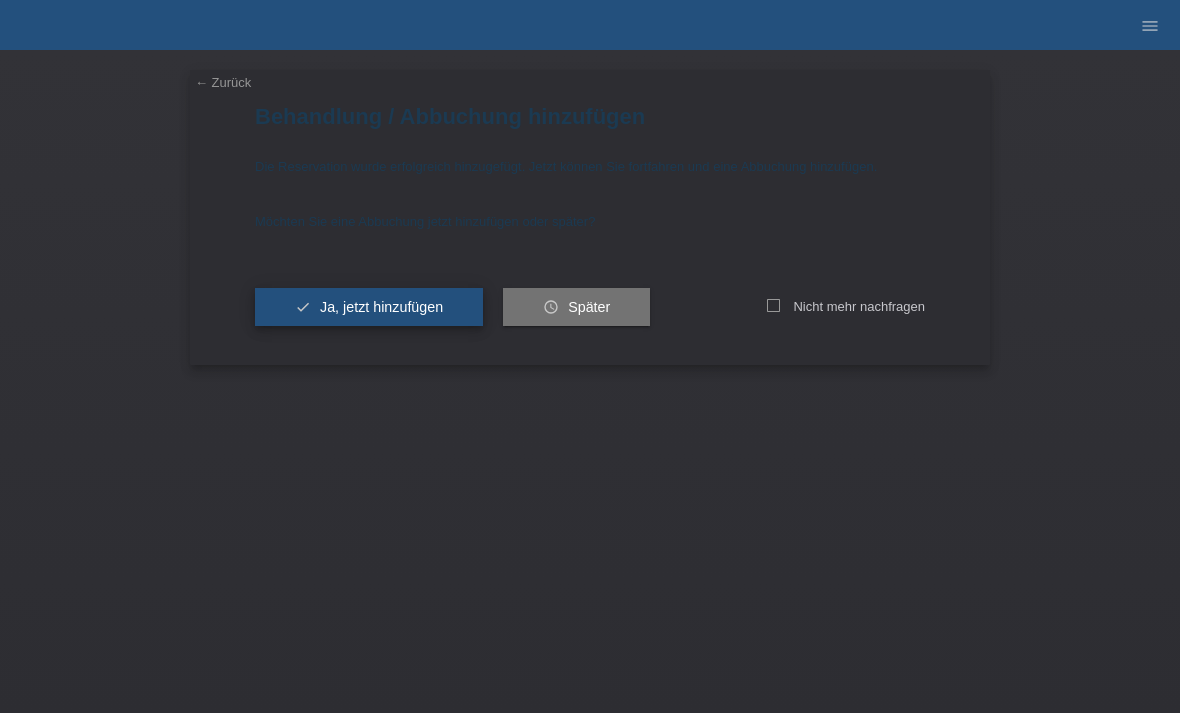 click on "Ja, jetzt hinzufügen" at bounding box center (381, 307) 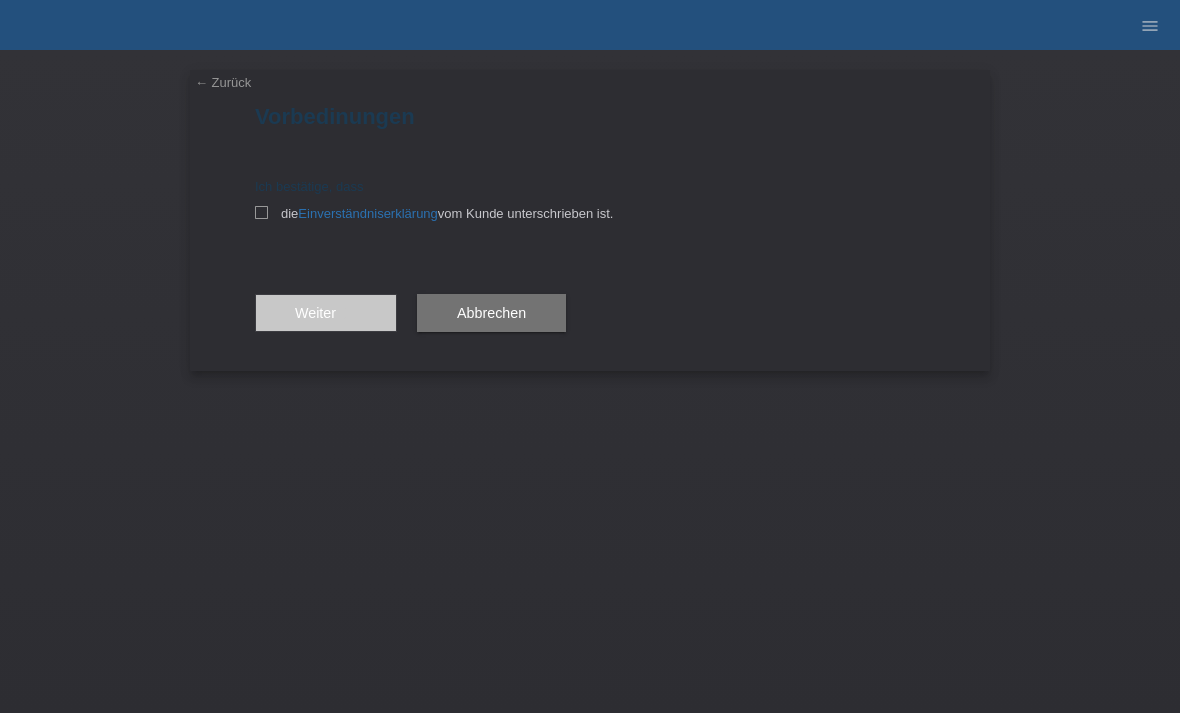 scroll, scrollTop: 0, scrollLeft: 0, axis: both 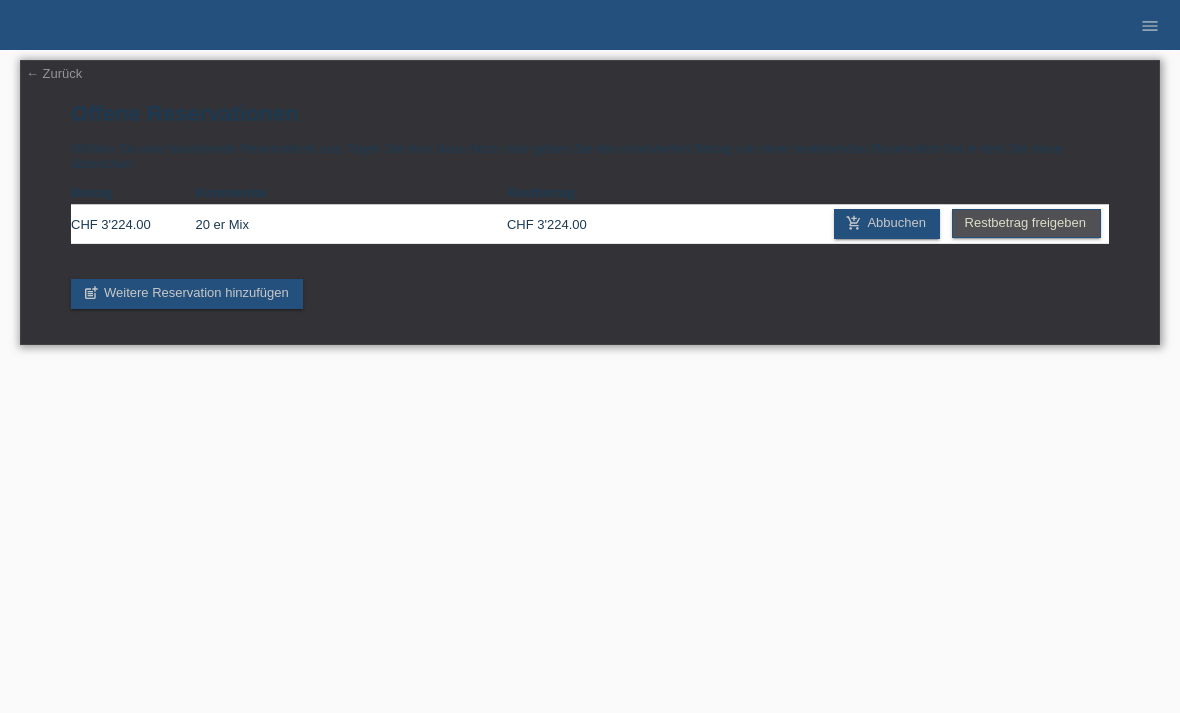 click on "← Zurück" at bounding box center (54, 73) 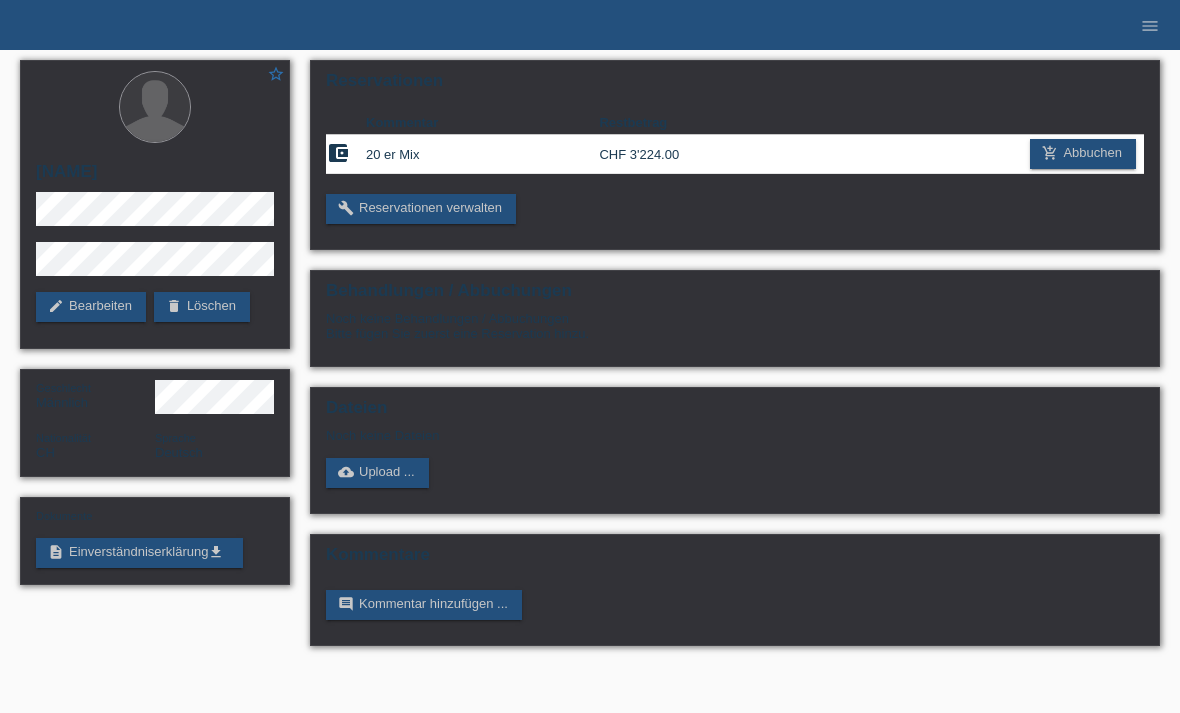 scroll, scrollTop: 0, scrollLeft: 0, axis: both 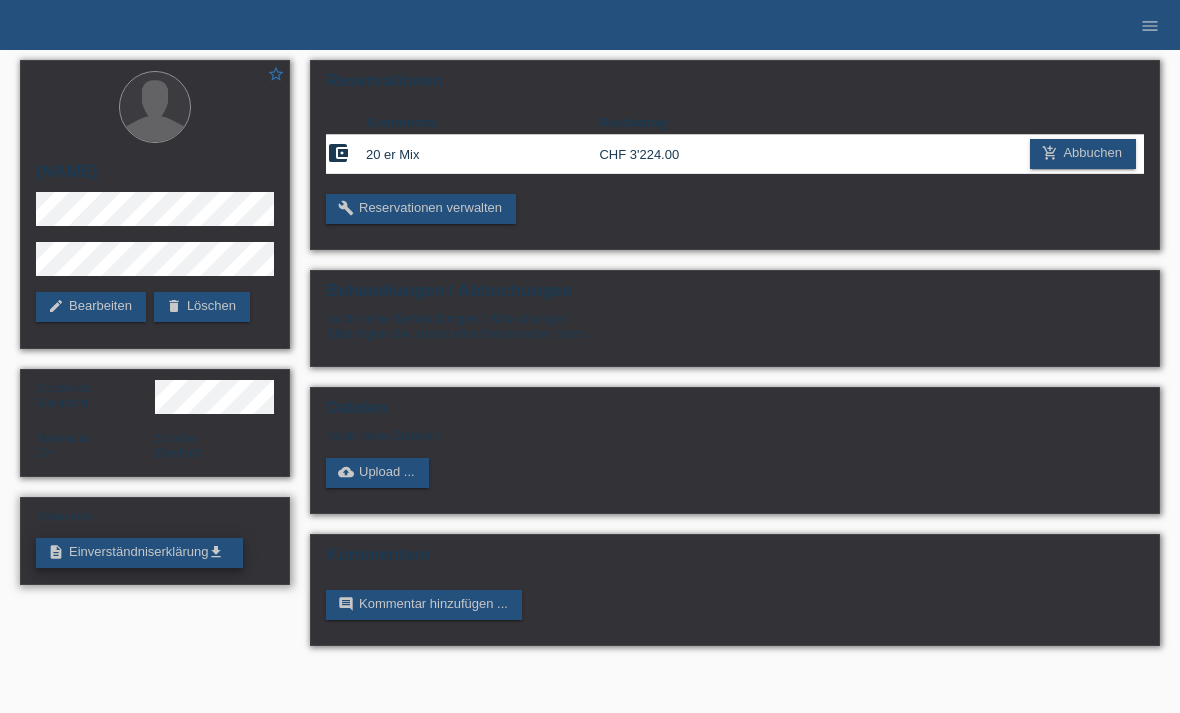 click on "description  Einverständniserklärung  get_app" at bounding box center [139, 553] 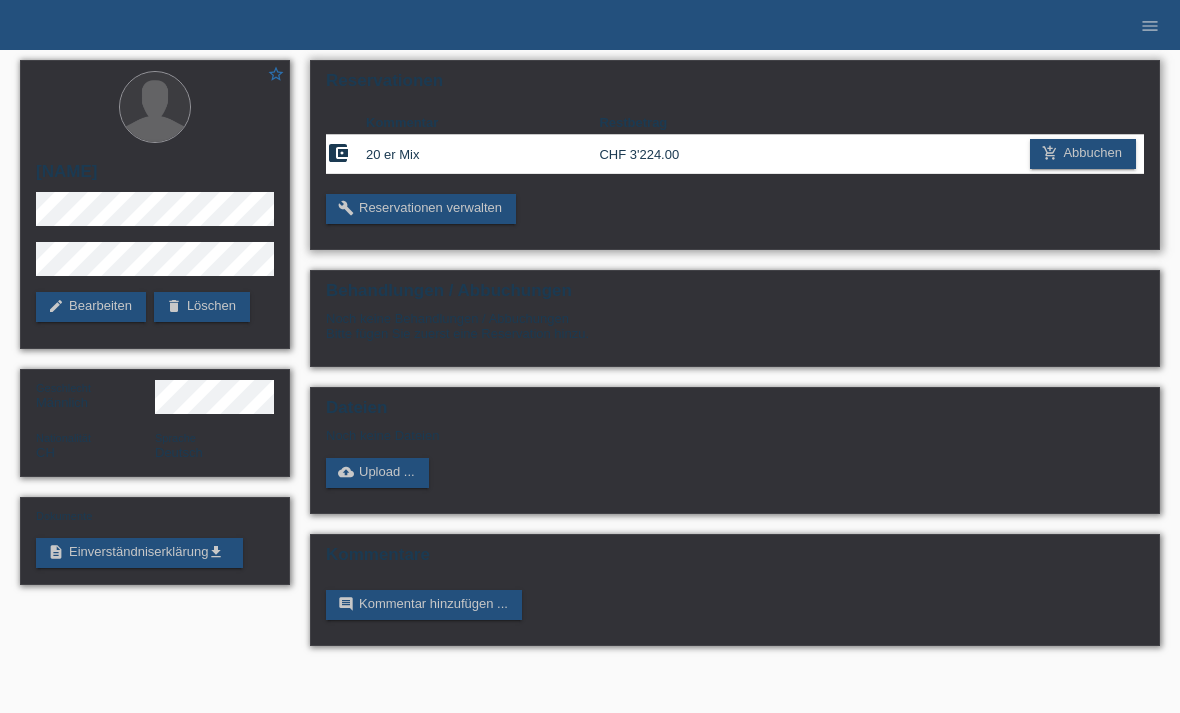 click on "Reservationen
Kommentar
Restbetrag
account_balance_wallet
20 er Mix
CHF 3'224.00
add_shopping_cart  Abbuchen" at bounding box center [735, 155] 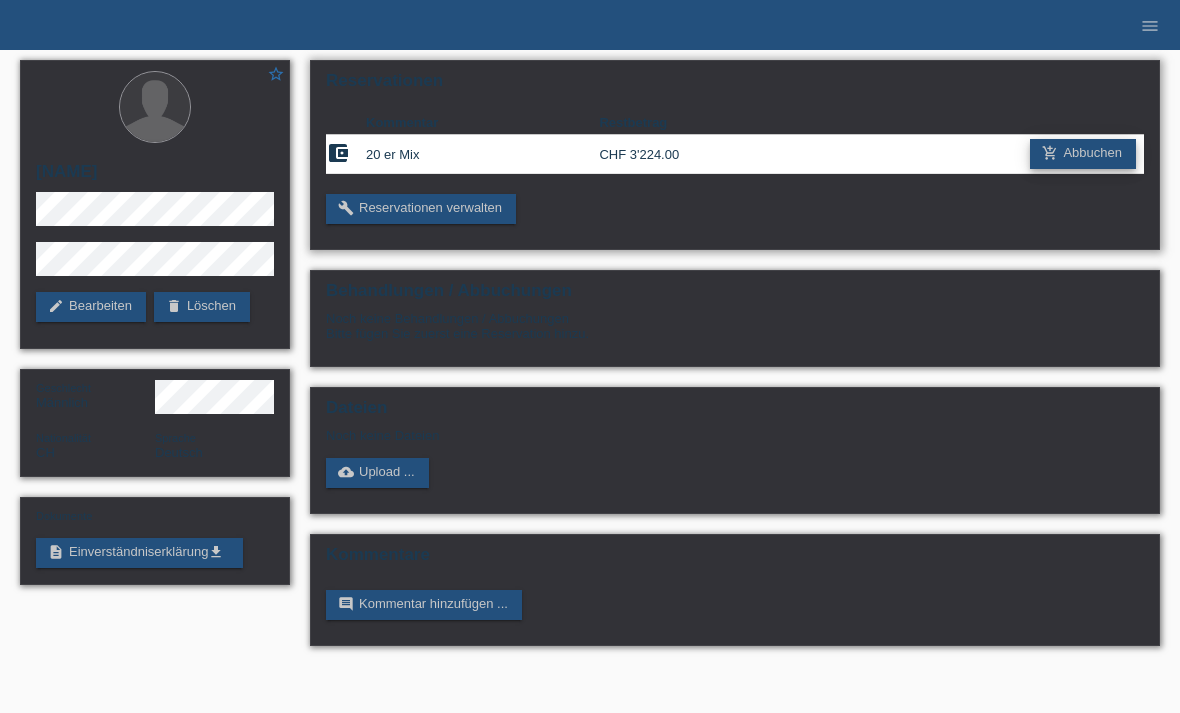 click on "add_shopping_cart  Abbuchen" at bounding box center [1083, 154] 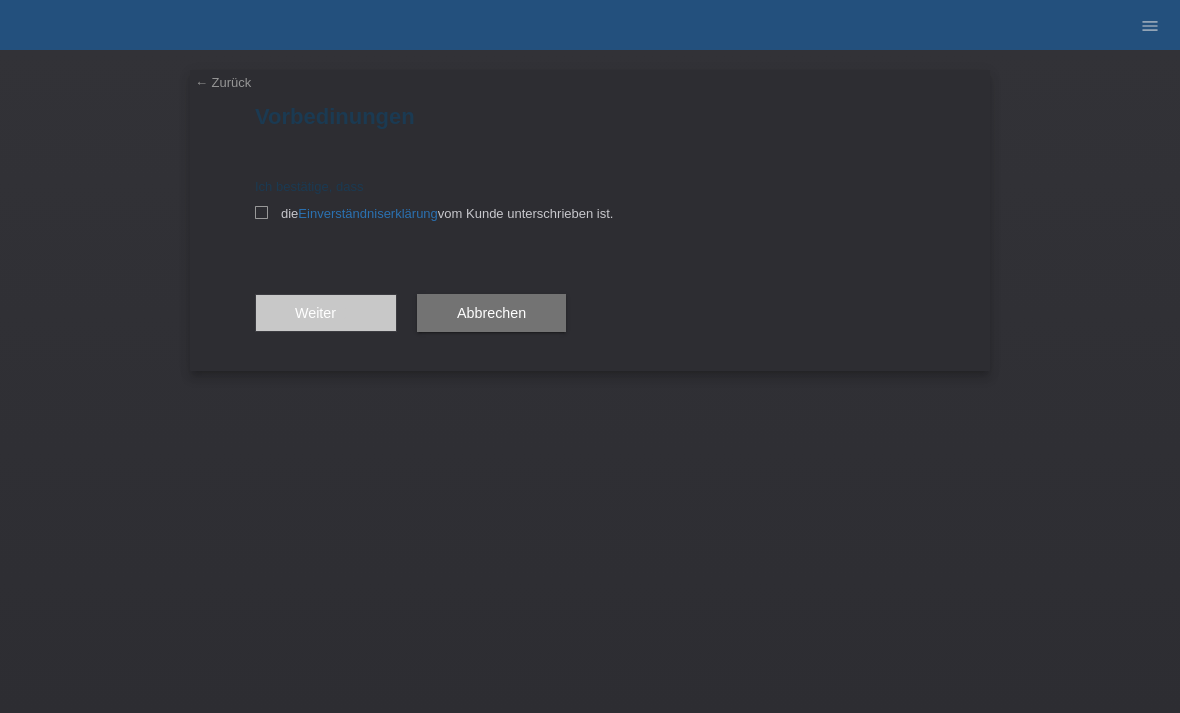 scroll, scrollTop: 0, scrollLeft: 0, axis: both 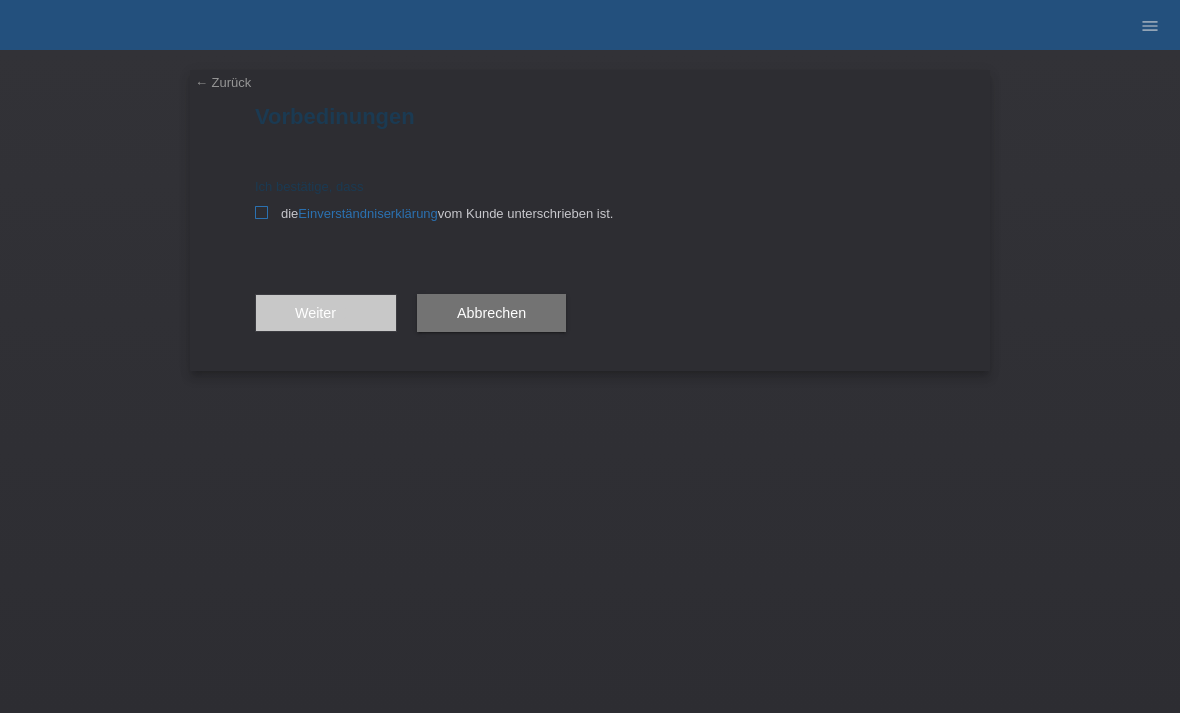 click at bounding box center (261, 212) 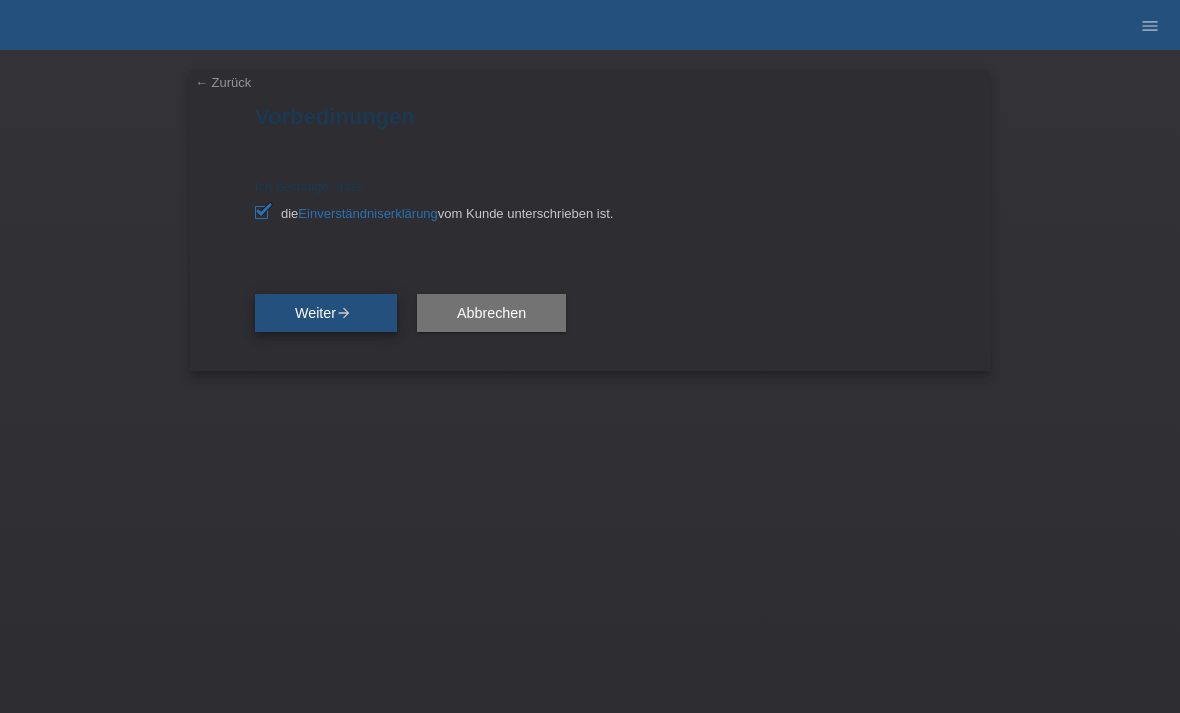 click on "Weiter  arrow_forward" at bounding box center (326, 313) 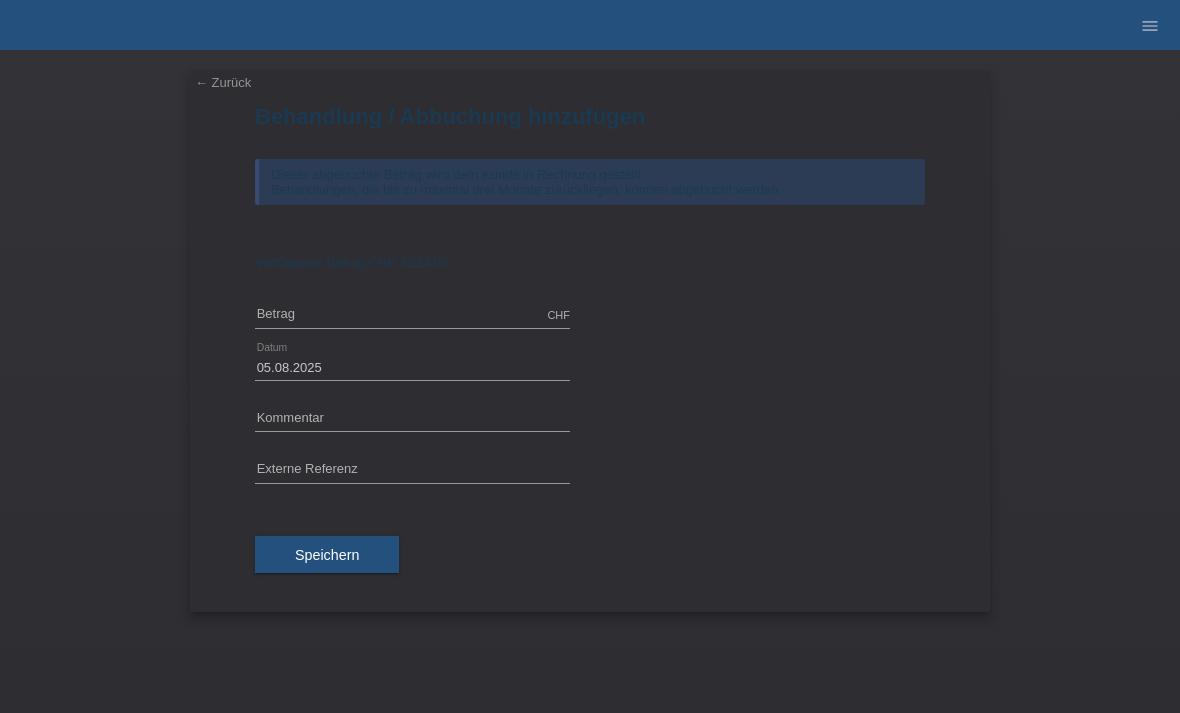 scroll, scrollTop: 0, scrollLeft: 0, axis: both 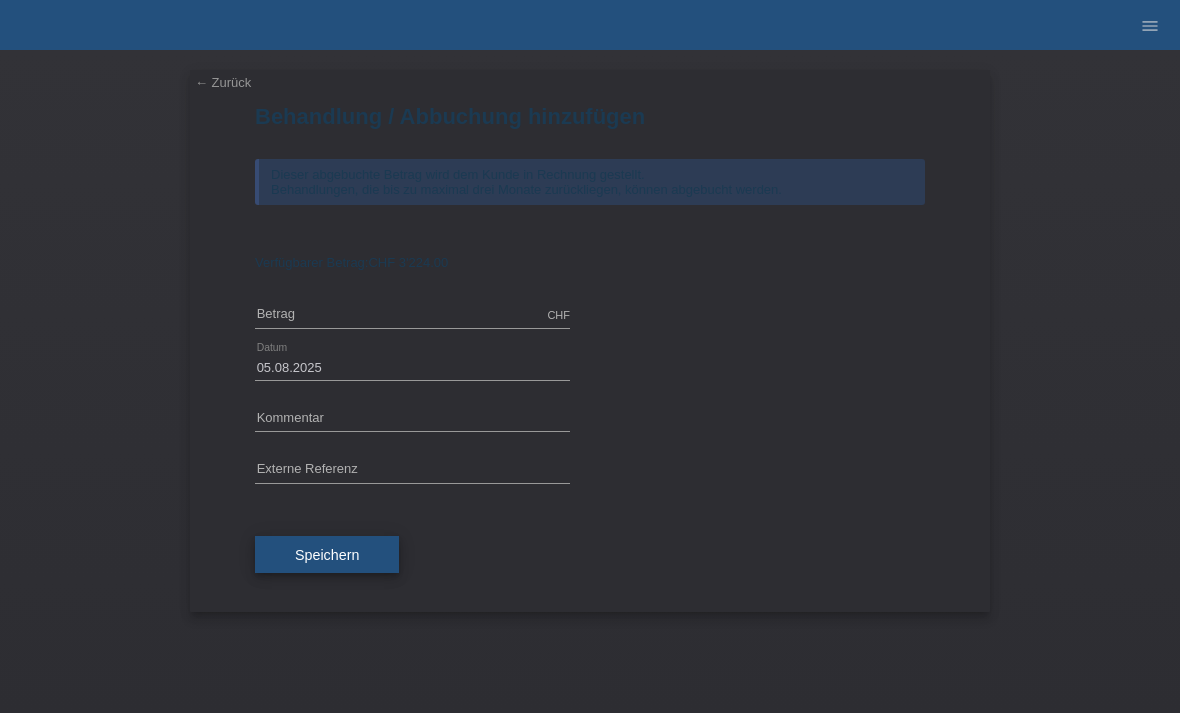 click on "Speichern" at bounding box center (327, 555) 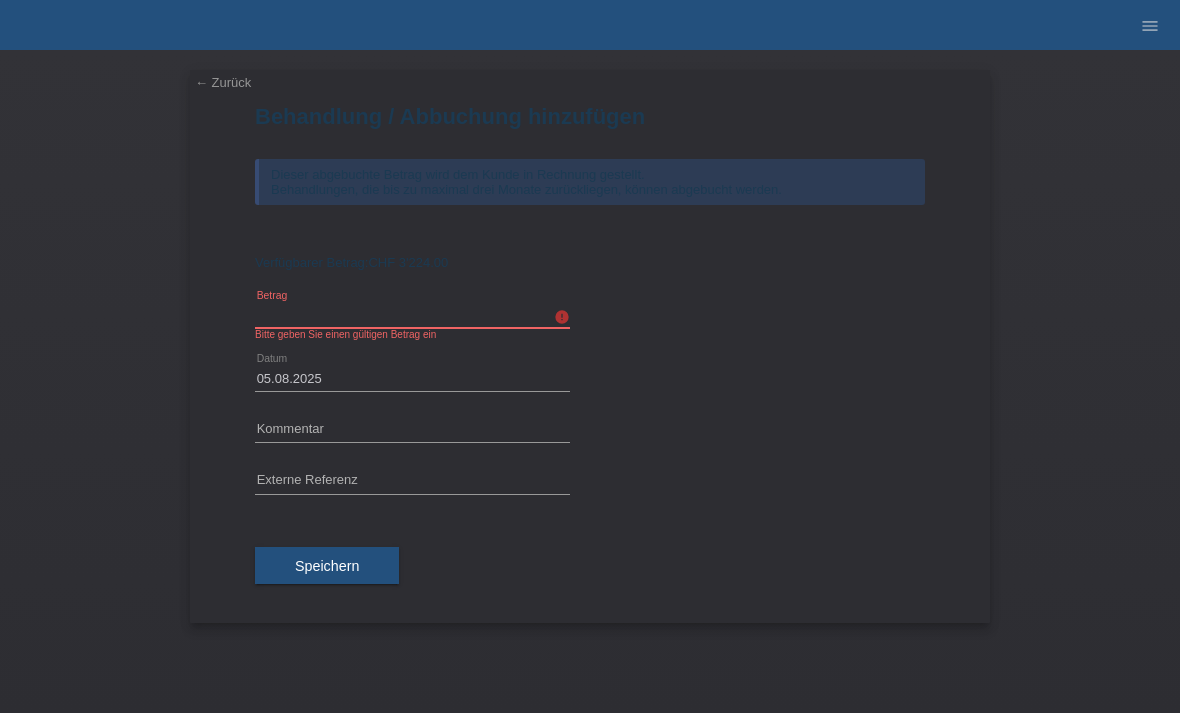 click at bounding box center (412, 315) 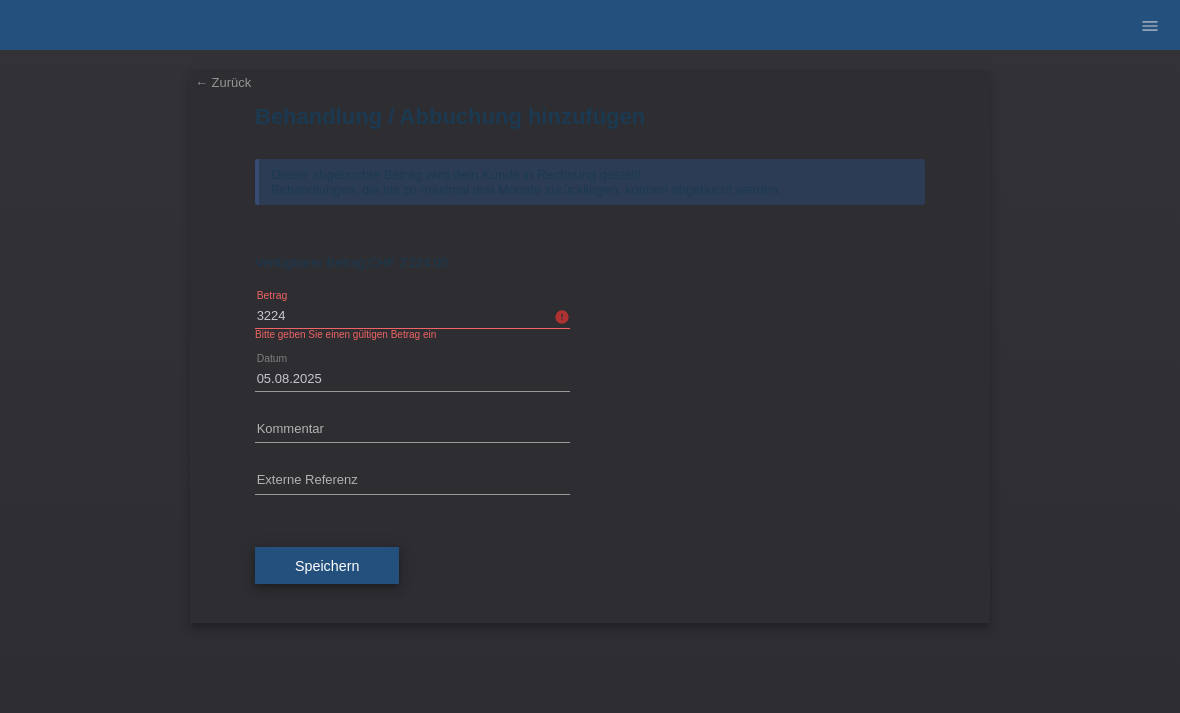 click on "Speichern" at bounding box center [327, 566] 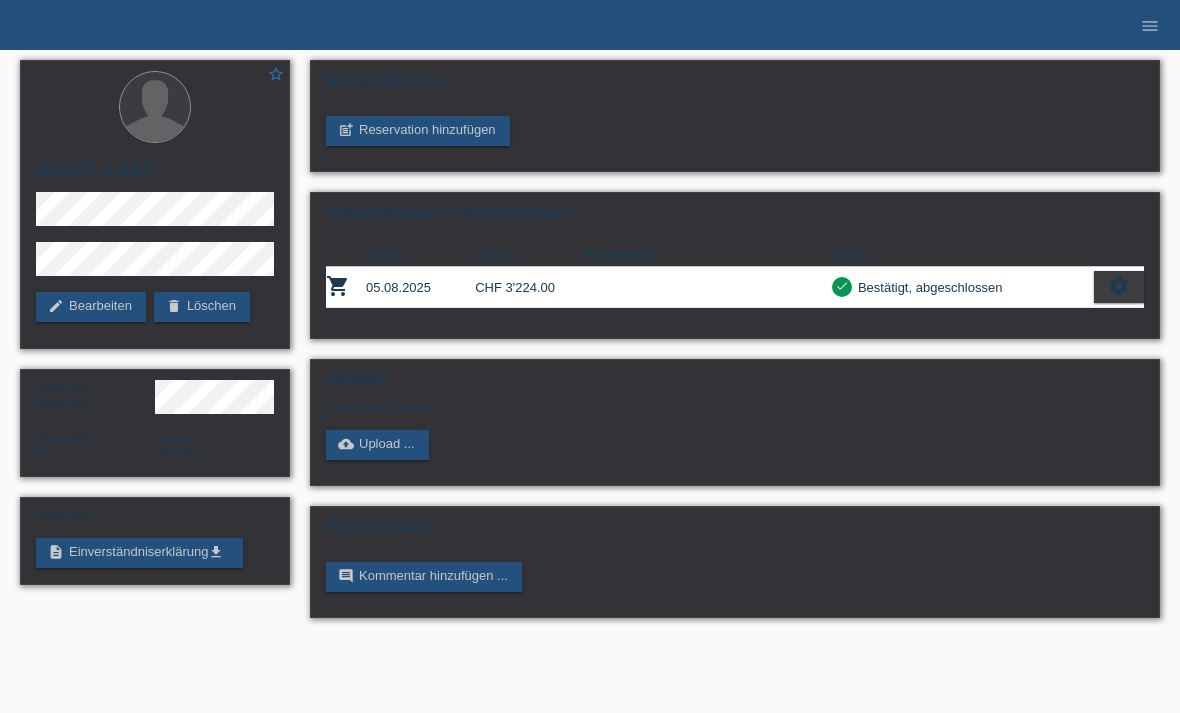 scroll, scrollTop: 0, scrollLeft: 0, axis: both 